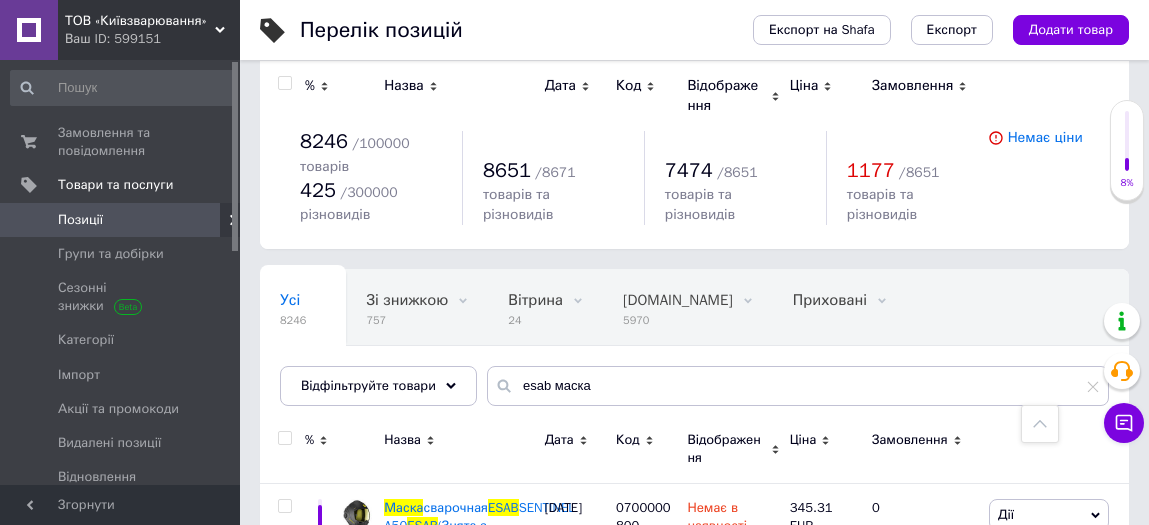 scroll, scrollTop: 647, scrollLeft: 0, axis: vertical 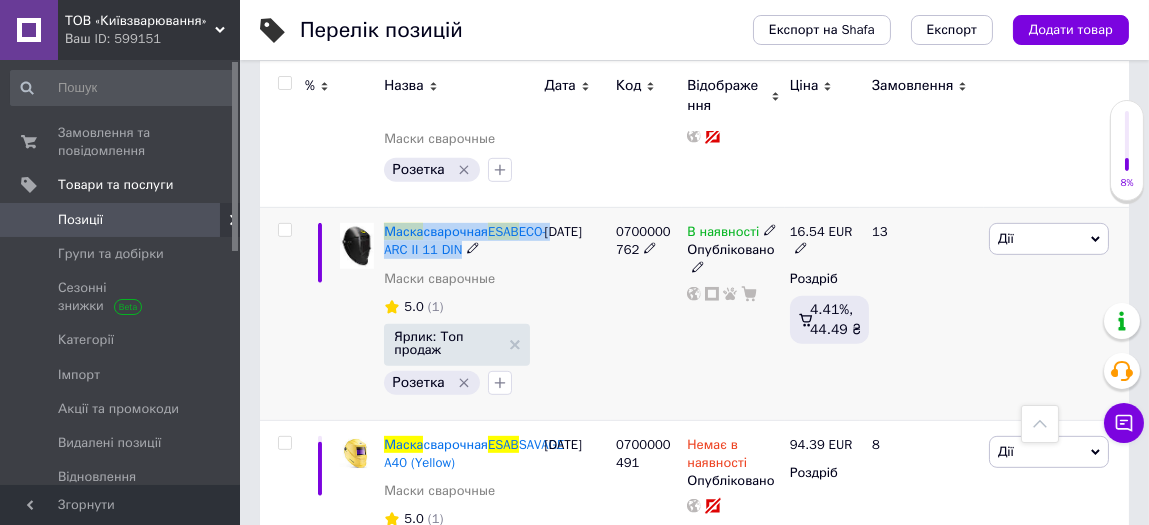 drag, startPoint x: 499, startPoint y: 233, endPoint x: 381, endPoint y: 209, distance: 120.41595 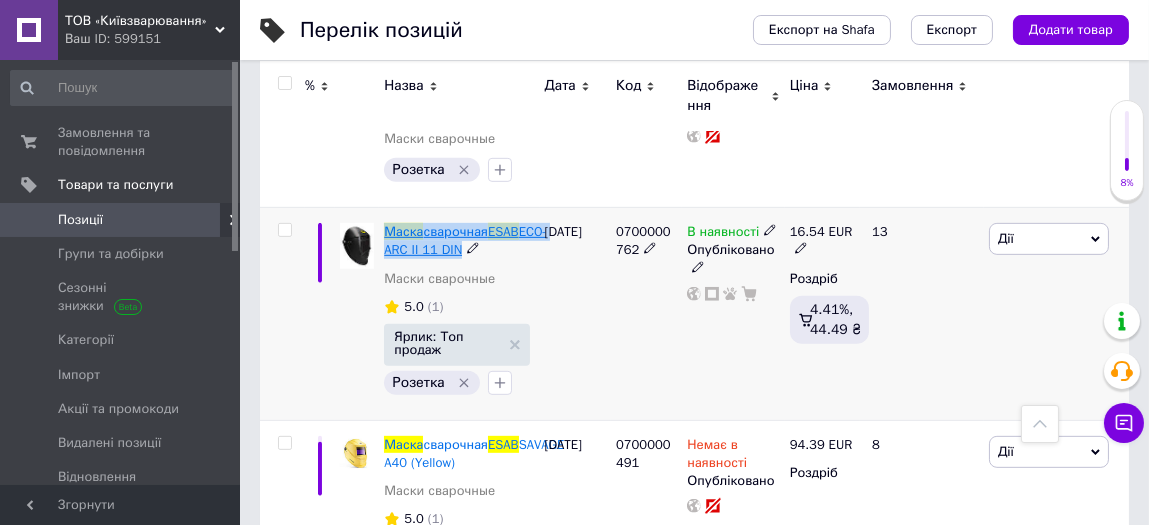 copy on "Маска  сварочная  ESAB   ECO-ARC II 11 DIN" 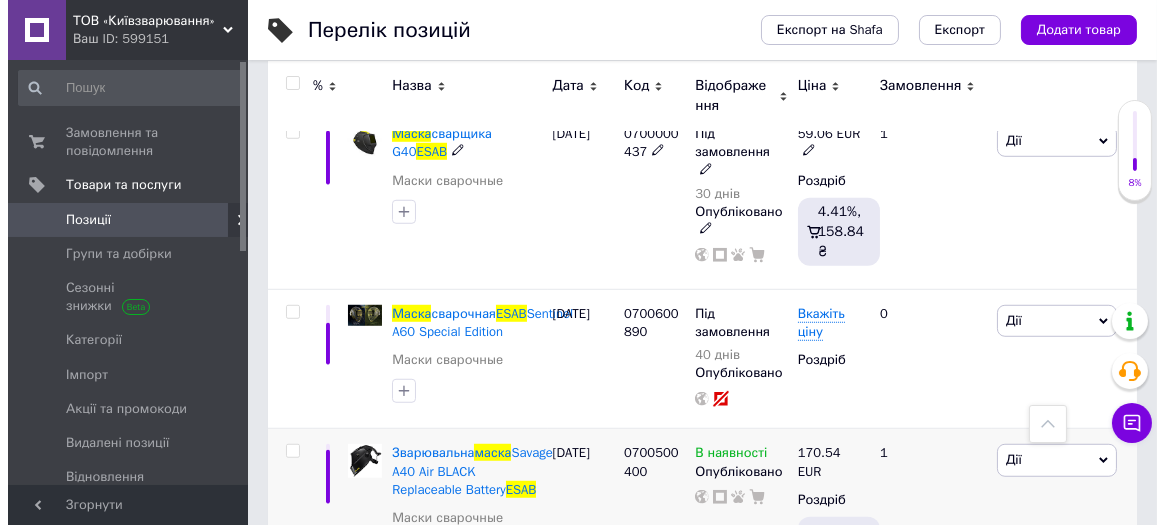 scroll, scrollTop: 2900, scrollLeft: 0, axis: vertical 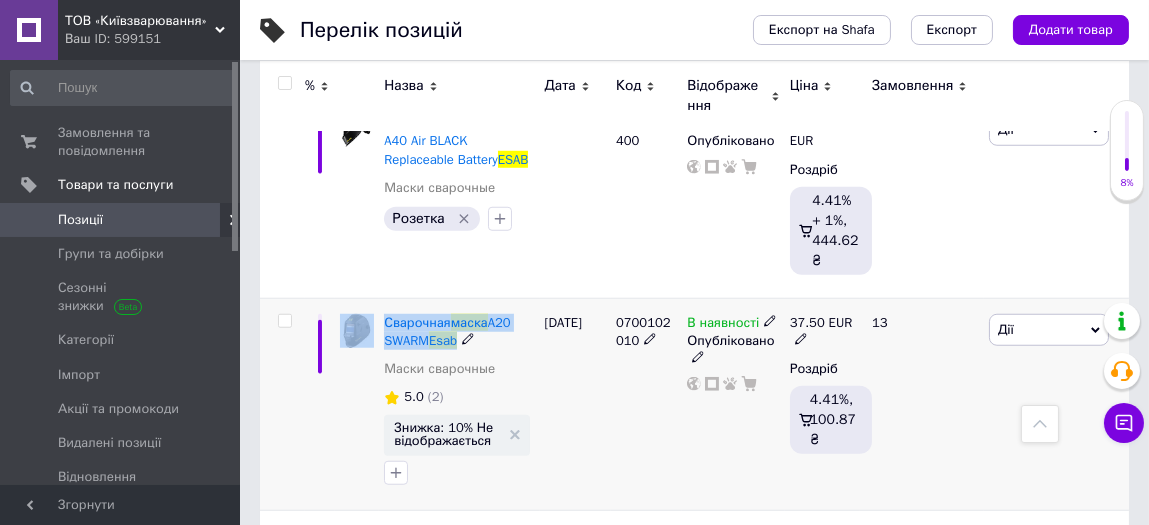 drag, startPoint x: 377, startPoint y: 315, endPoint x: 470, endPoint y: 342, distance: 96.84007 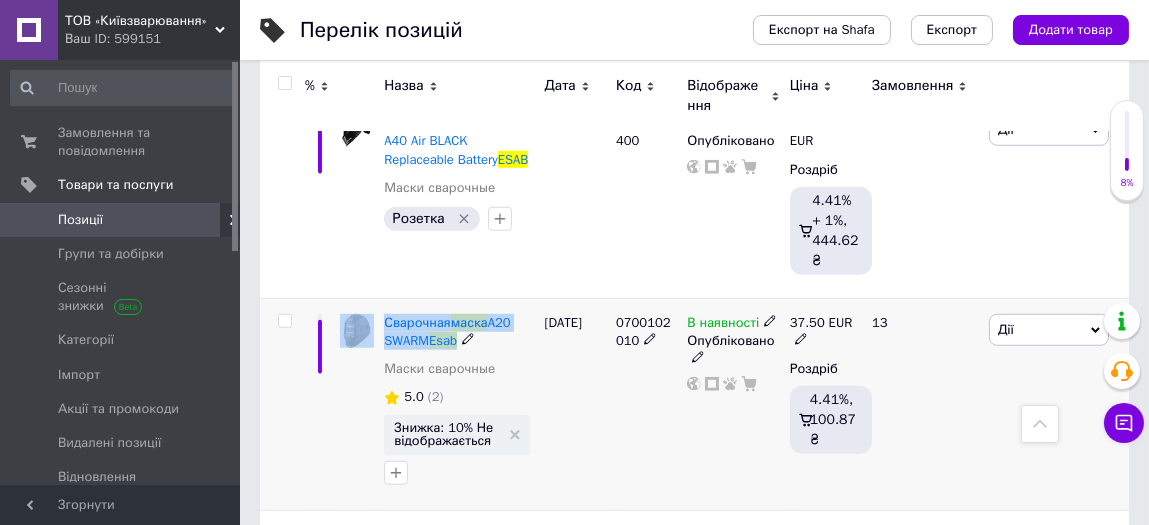 copy on "Сварочная  маска  A20 SWARM  Esab" 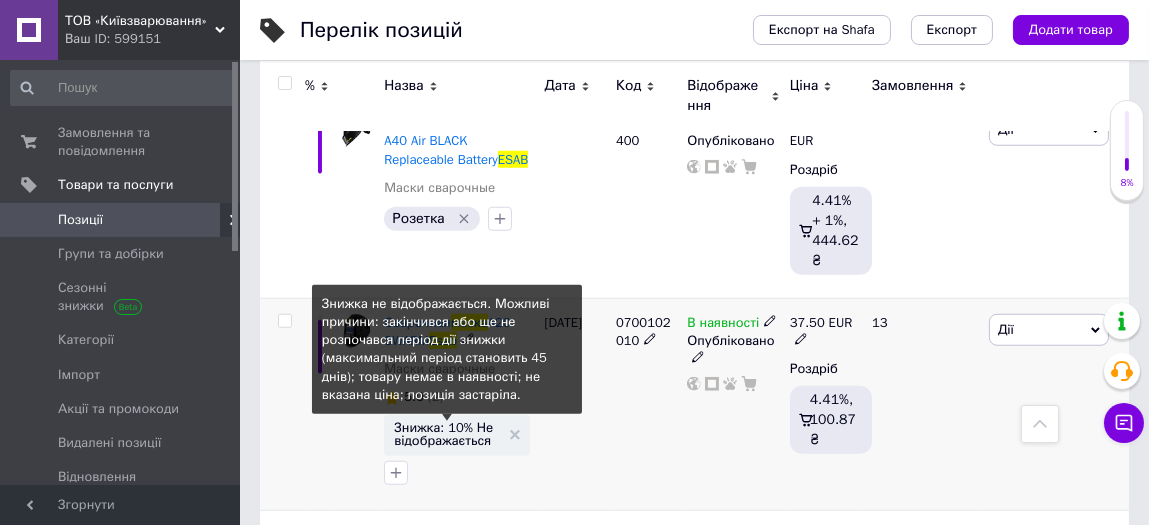 click on "Знижка: 10% Не відображається" at bounding box center (446, 434) 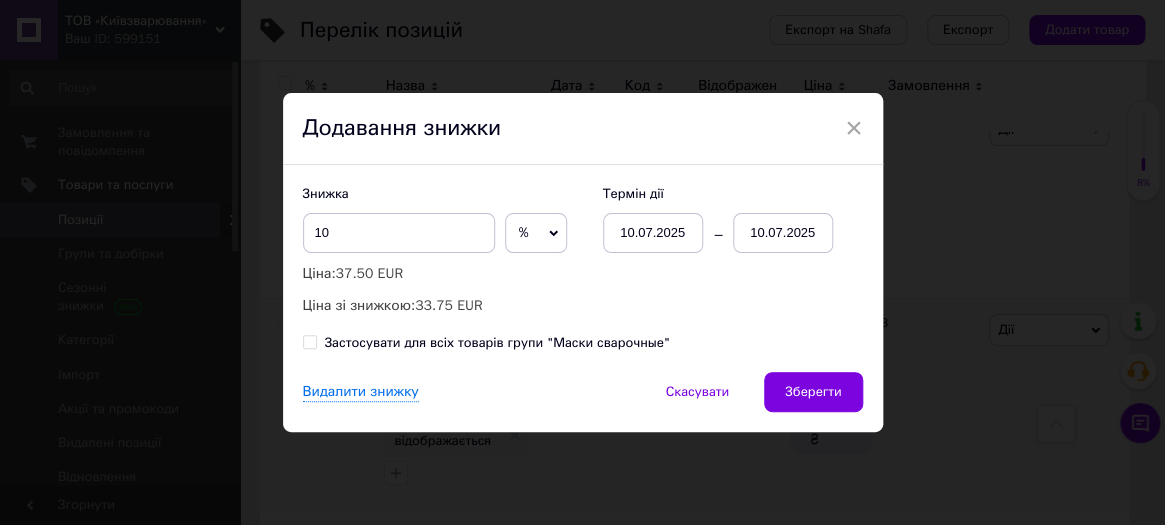 click on "10.07.2025" at bounding box center (653, 233) 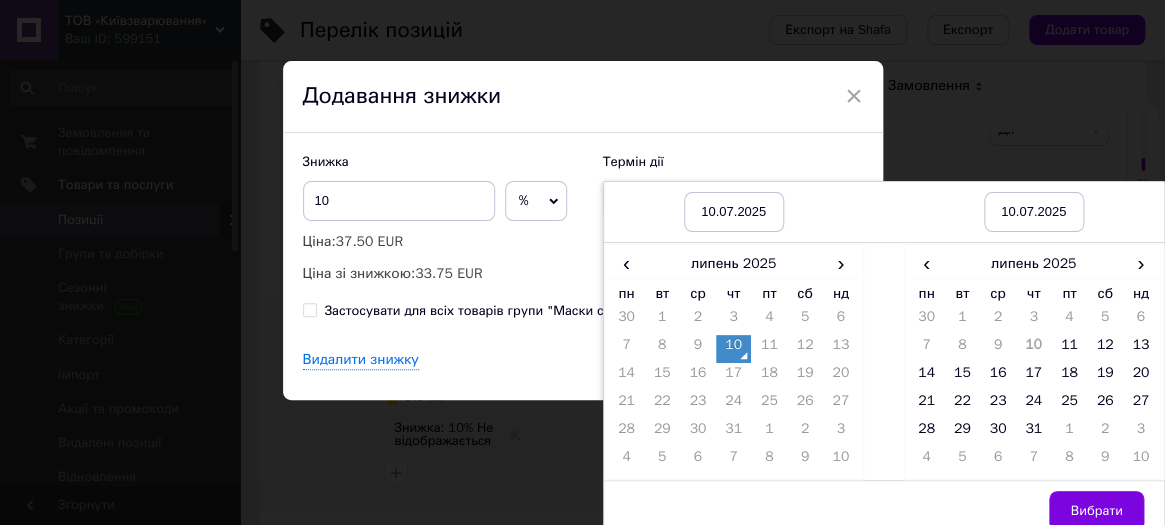 scroll, scrollTop: 50, scrollLeft: 0, axis: vertical 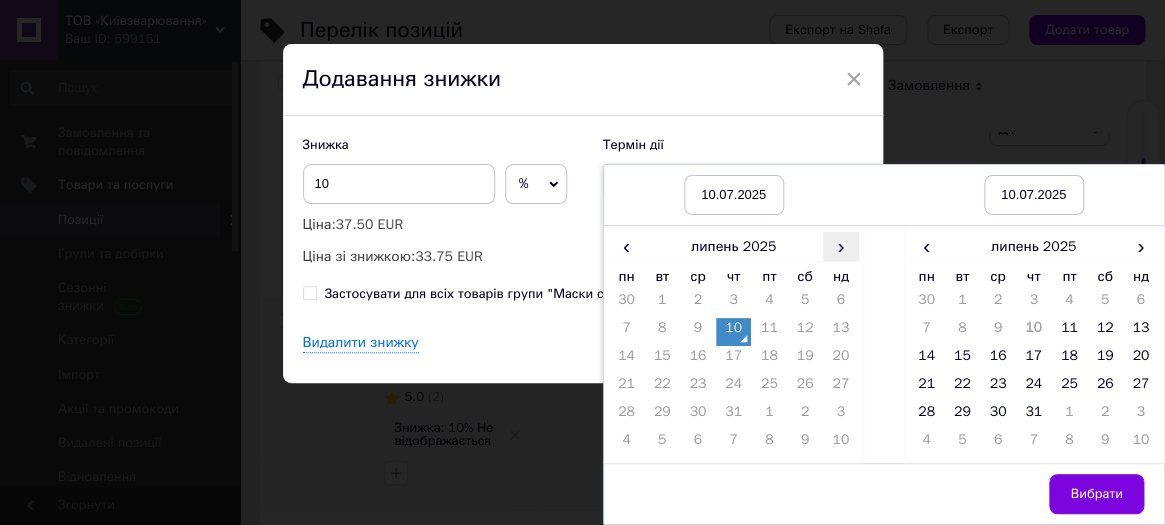 click on "›" at bounding box center [841, 246] 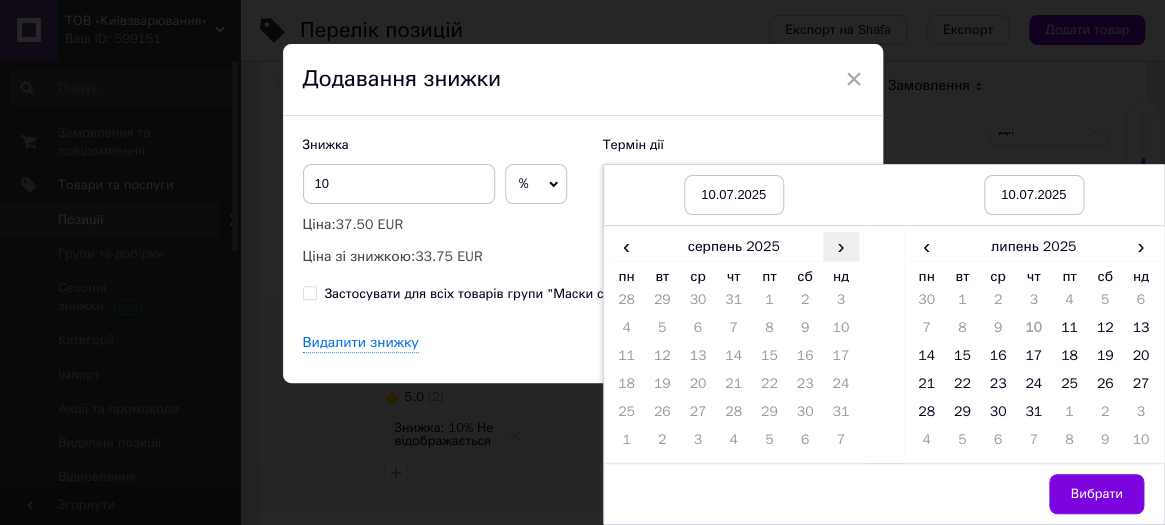 click on "›" at bounding box center [841, 246] 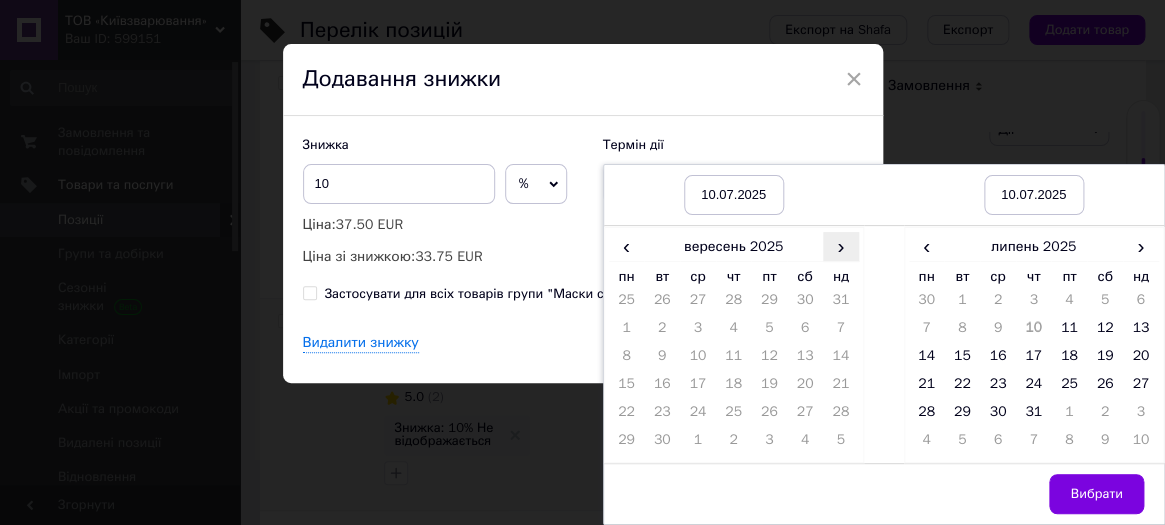 click on "›" at bounding box center (841, 246) 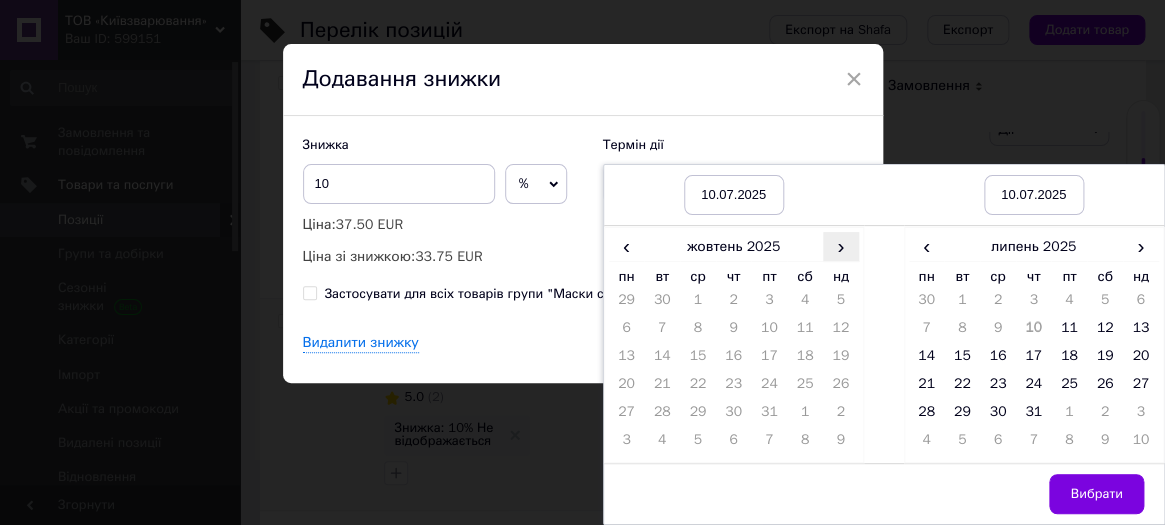 click on "›" at bounding box center (841, 246) 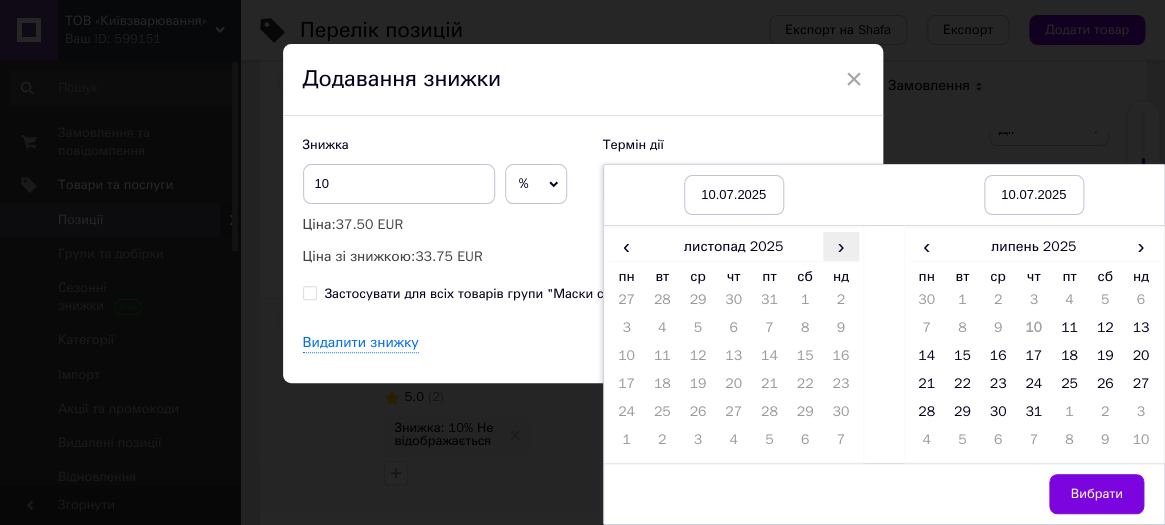 click on "›" at bounding box center (841, 246) 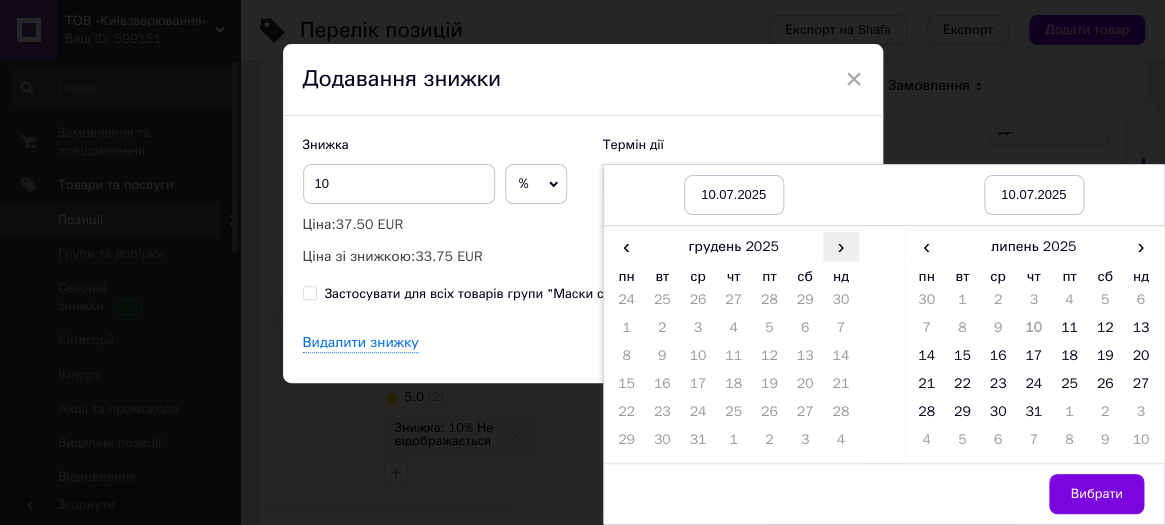 click on "›" at bounding box center [841, 246] 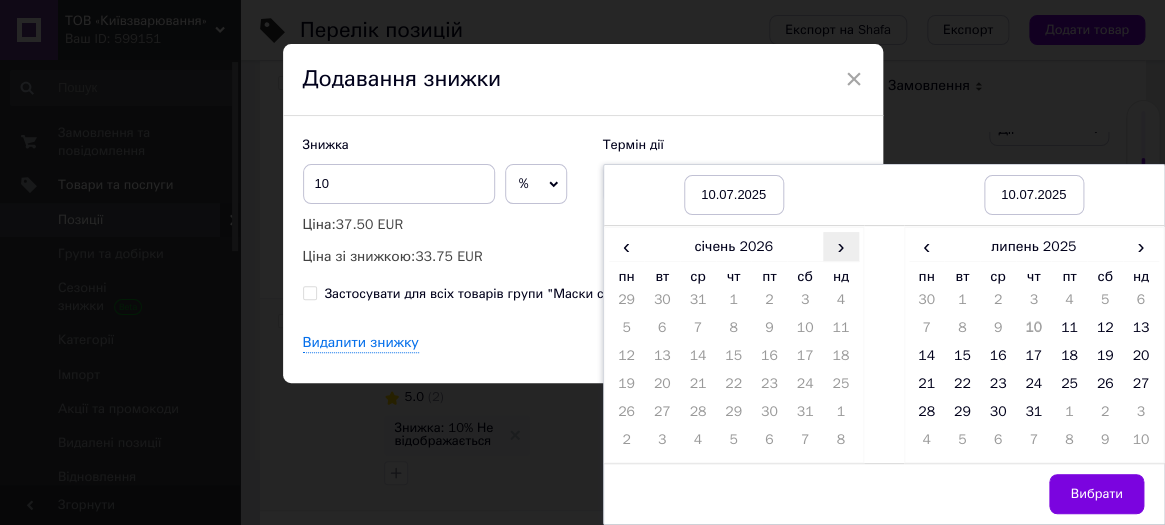 click on "›" at bounding box center (841, 246) 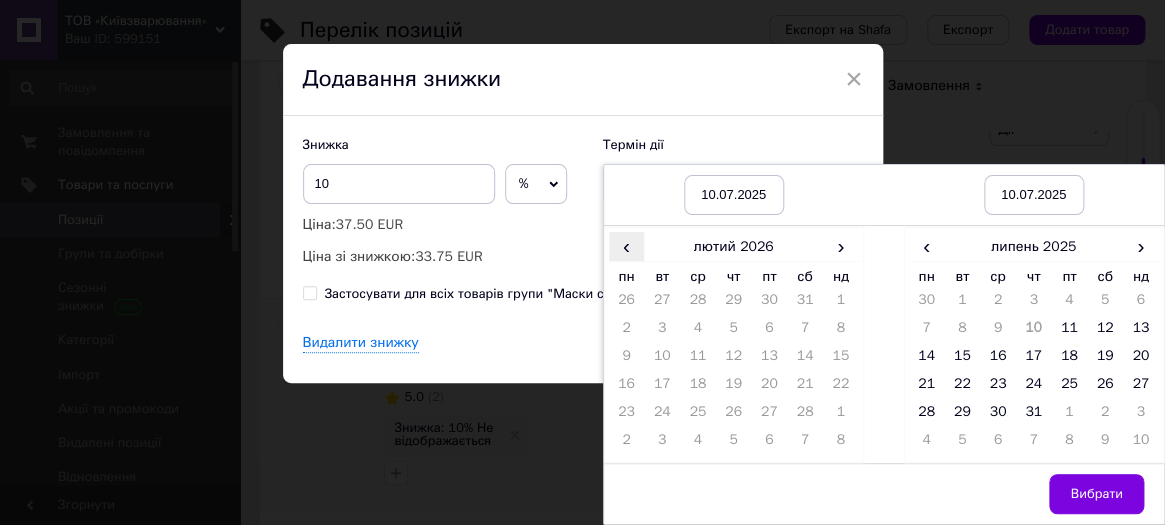 click on "‹" at bounding box center [627, 246] 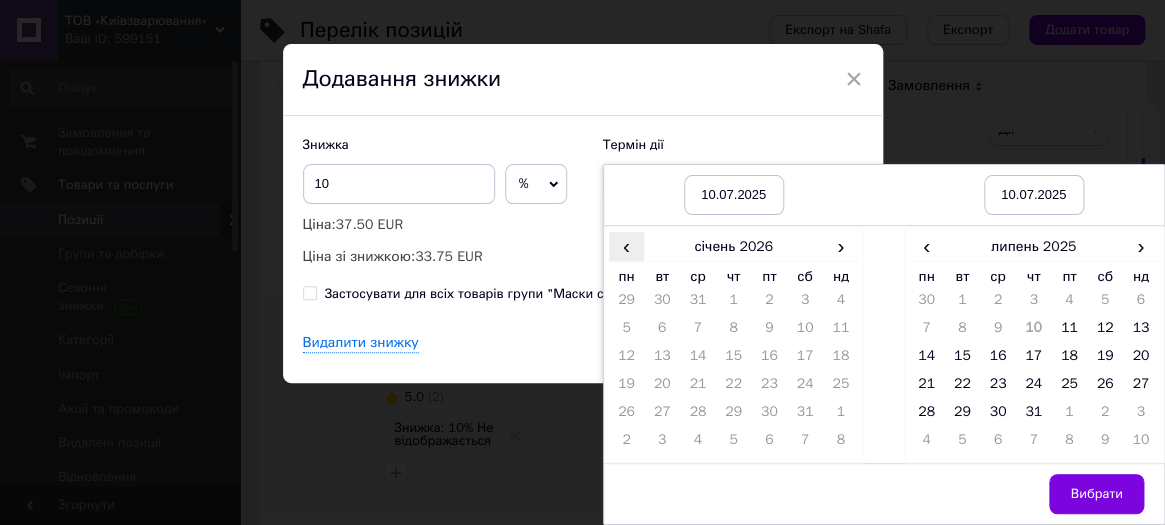 click on "‹" at bounding box center [627, 246] 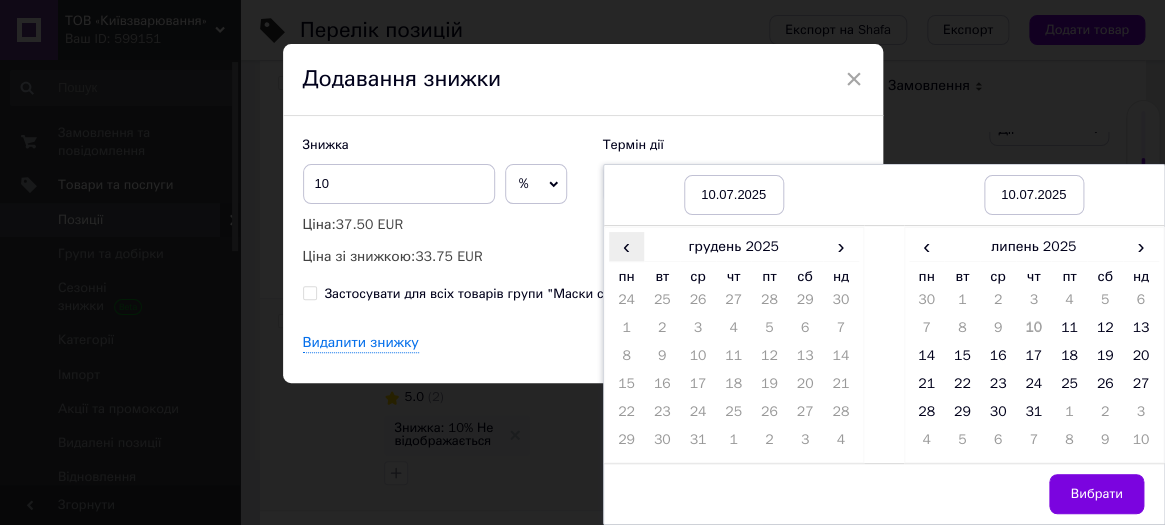 click on "‹" at bounding box center [627, 246] 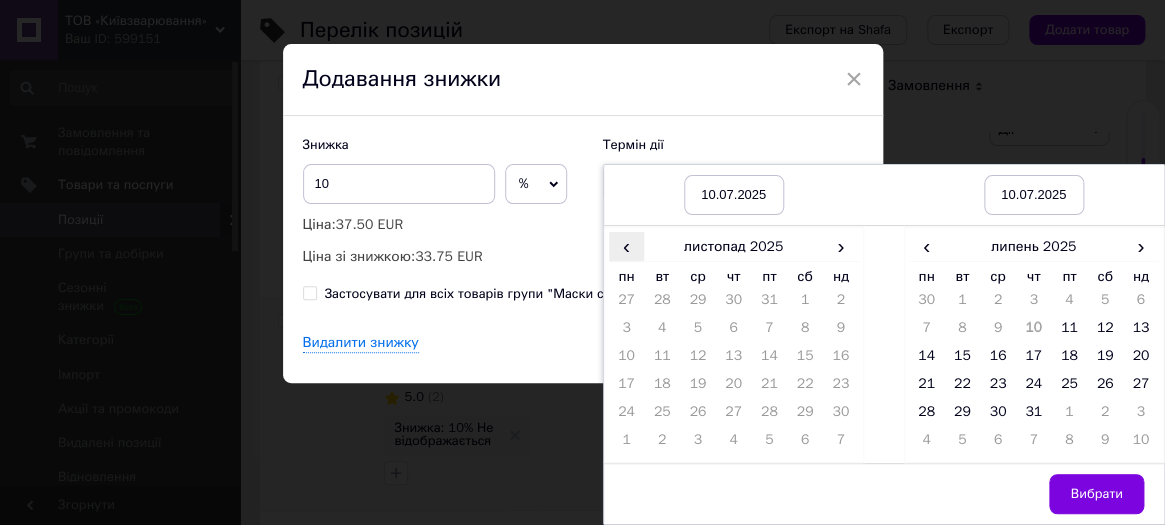 click on "‹" at bounding box center (627, 246) 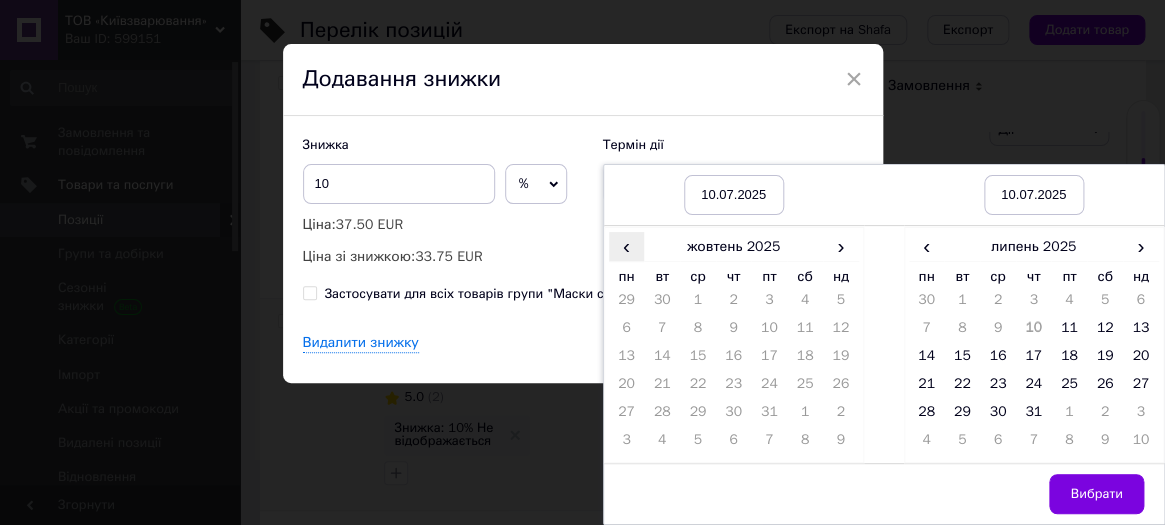 click on "‹" at bounding box center (627, 246) 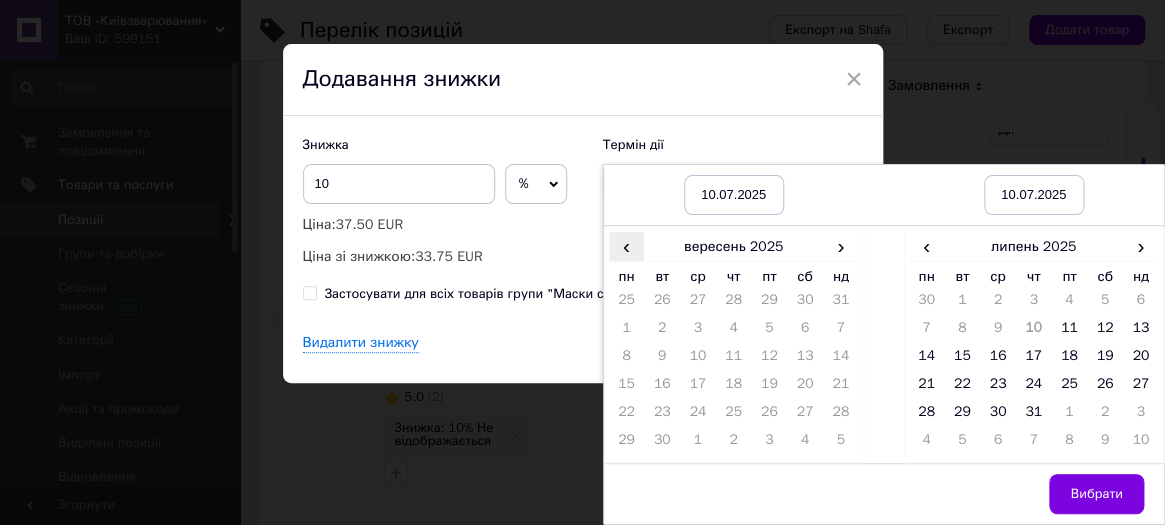click on "‹" at bounding box center (627, 246) 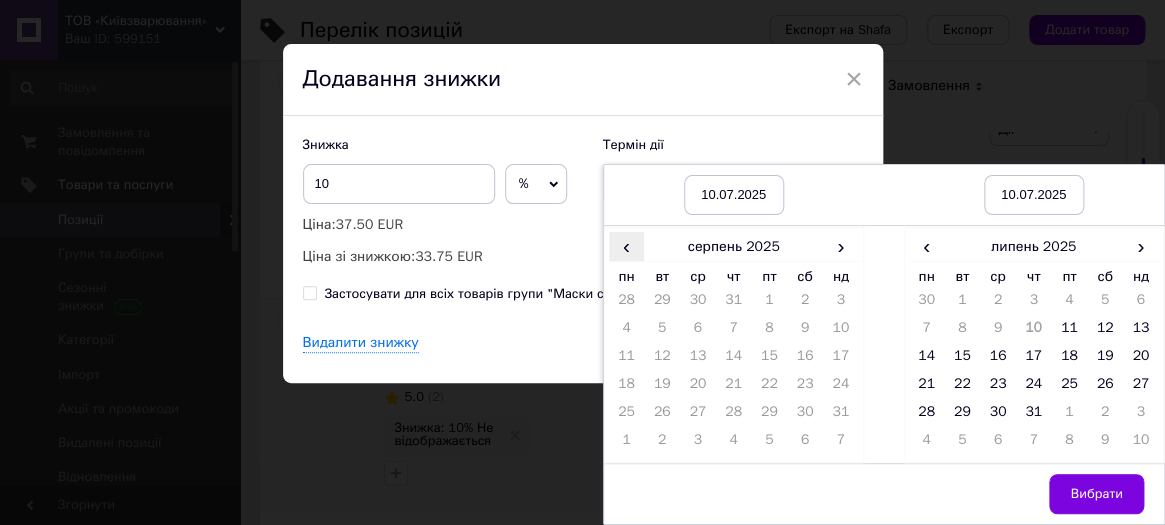 click on "‹" at bounding box center [627, 246] 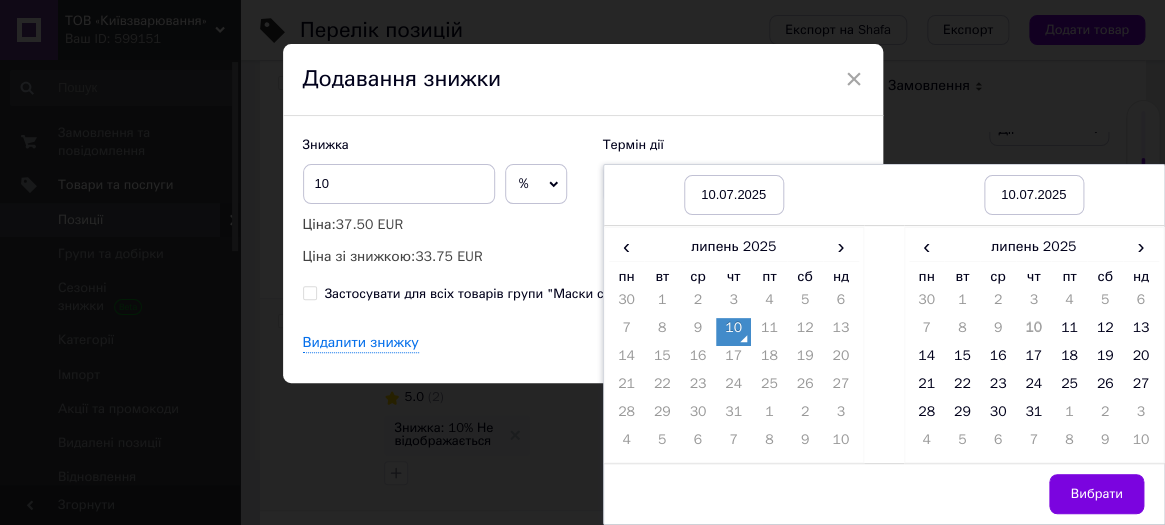 click on "10" at bounding box center (734, 332) 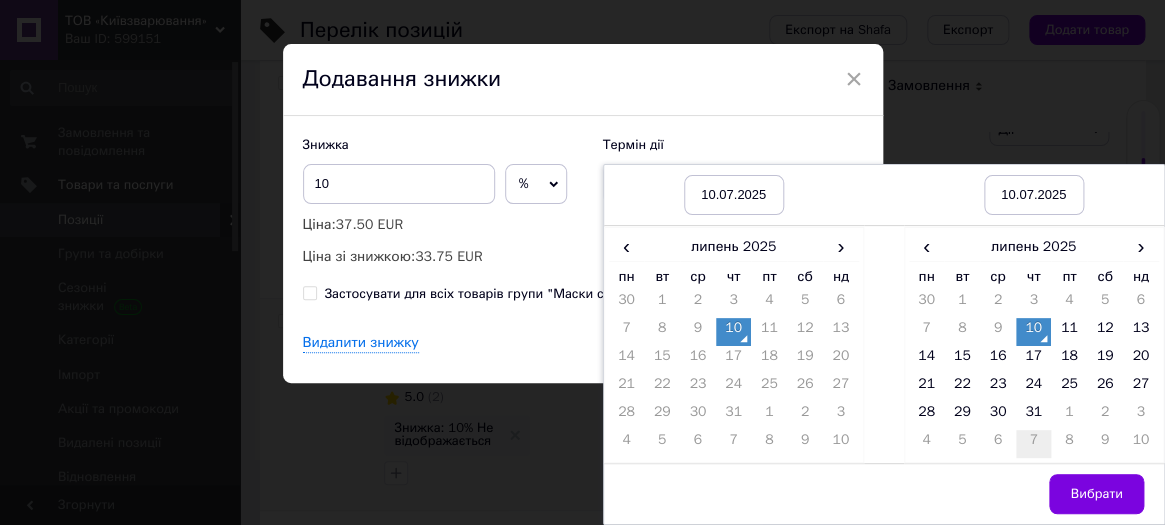 click on "7" at bounding box center (1034, 444) 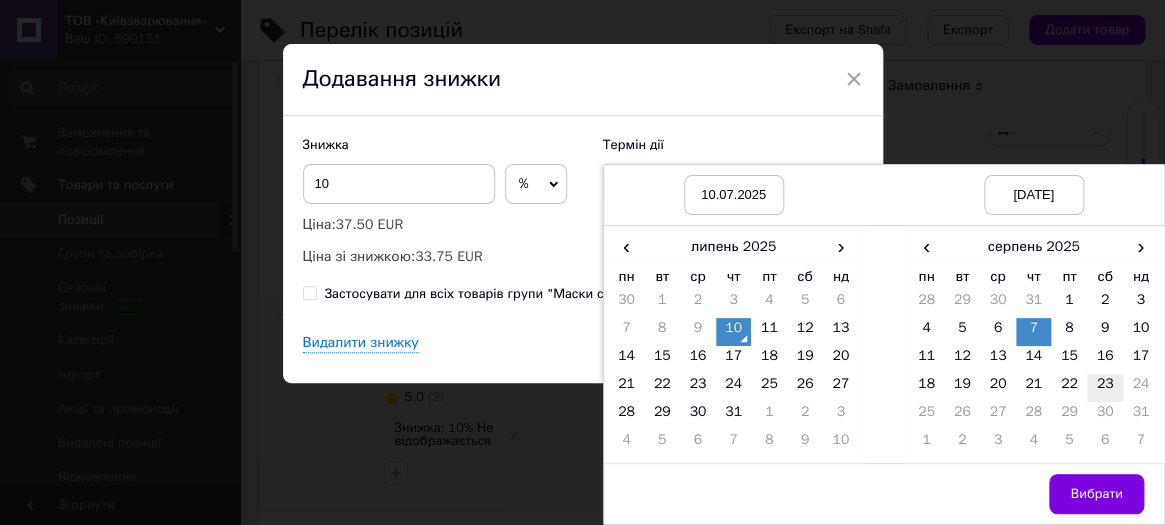 click on "23" at bounding box center [1105, 388] 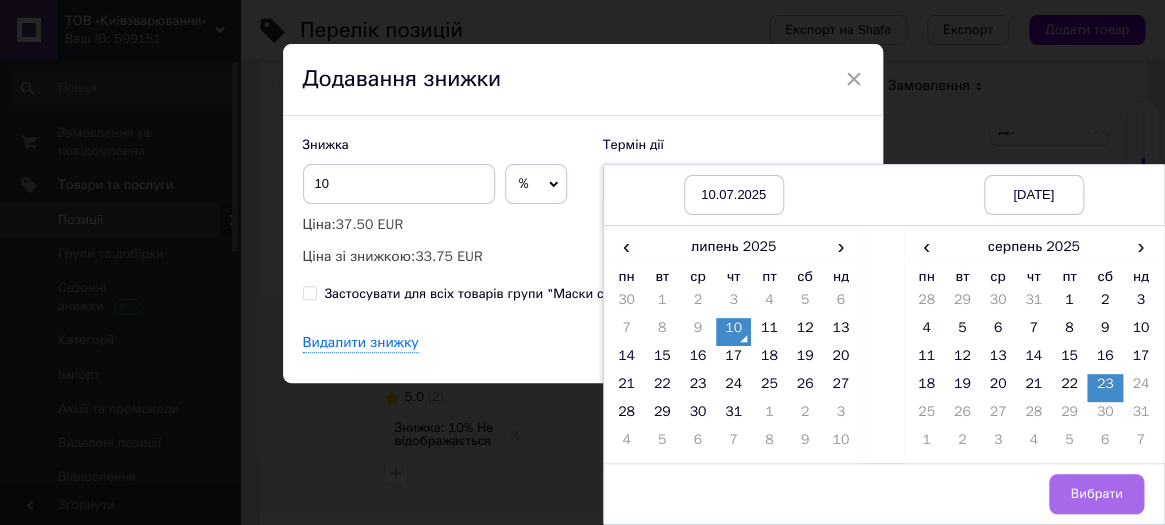 click on "Вибрати" at bounding box center (1096, 494) 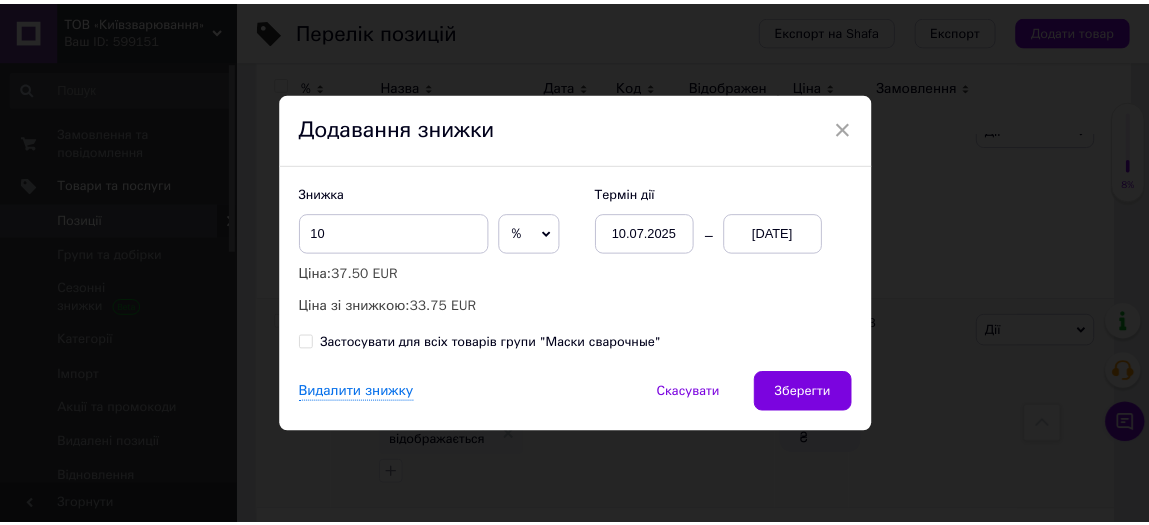 scroll, scrollTop: 0, scrollLeft: 0, axis: both 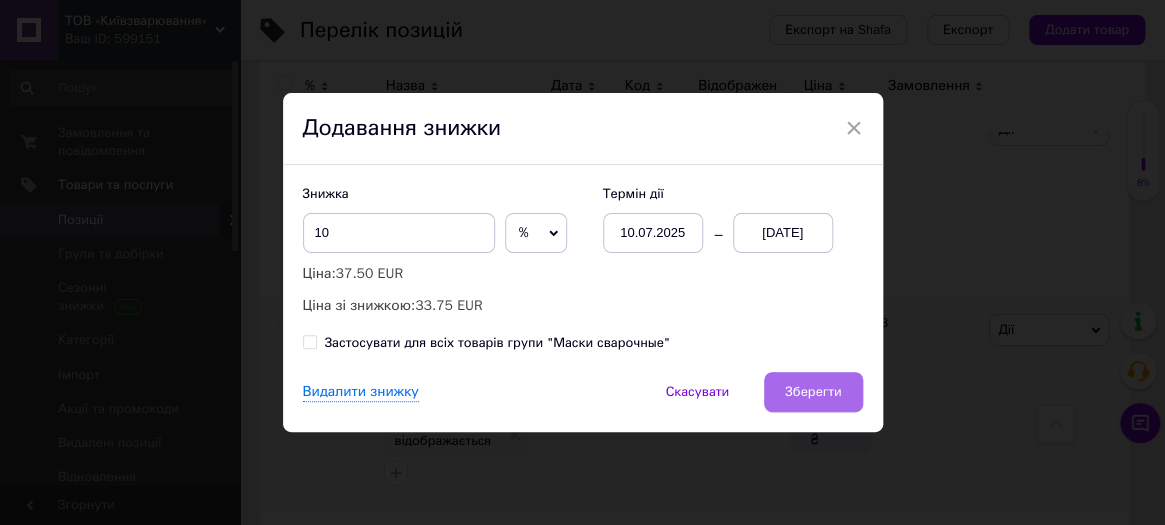 click on "Зберегти" at bounding box center [813, 392] 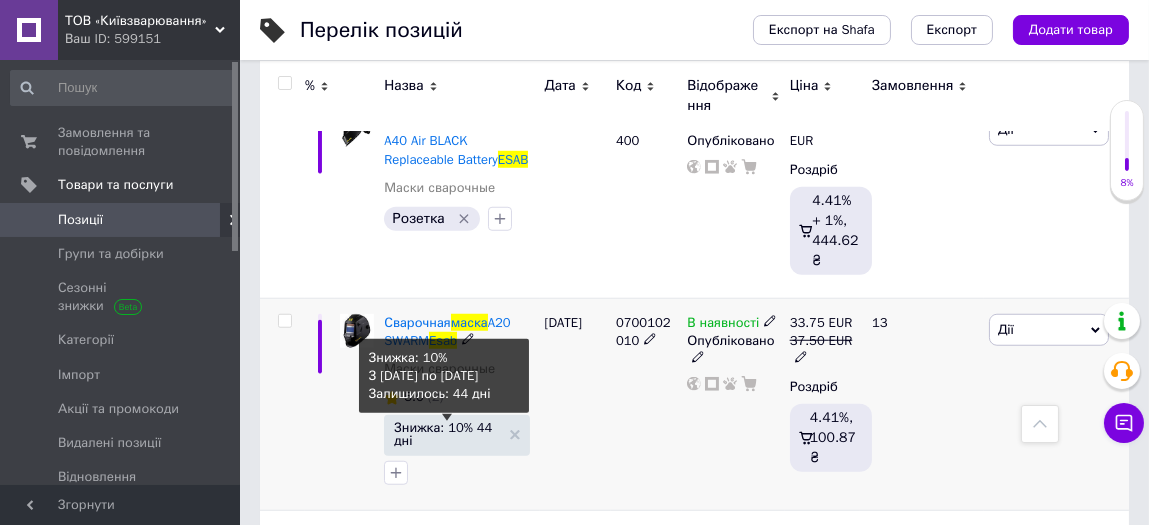 click on "Знижка: 10% 44 дні" at bounding box center [446, 434] 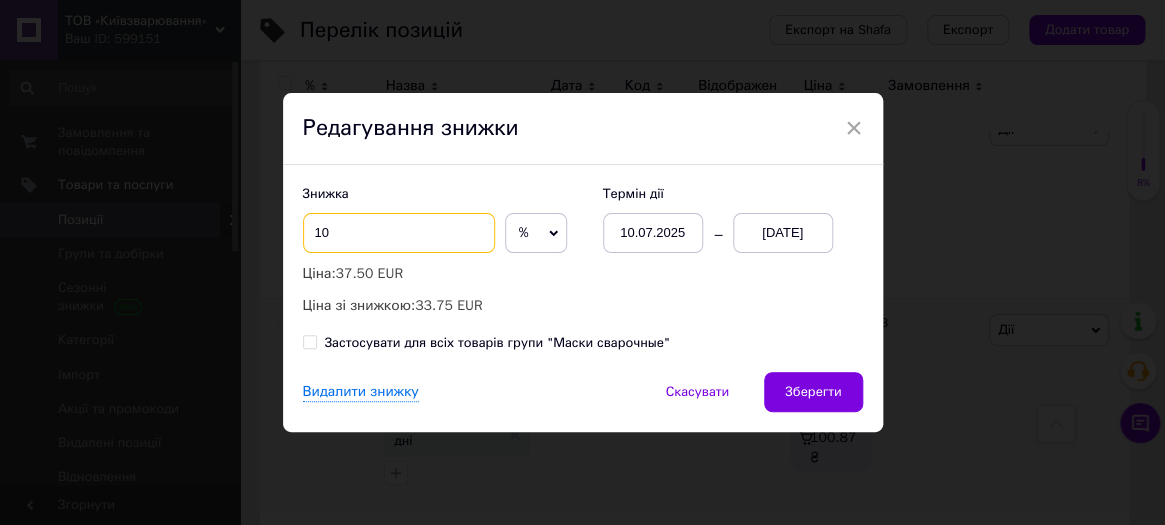 click on "10" at bounding box center (399, 233) 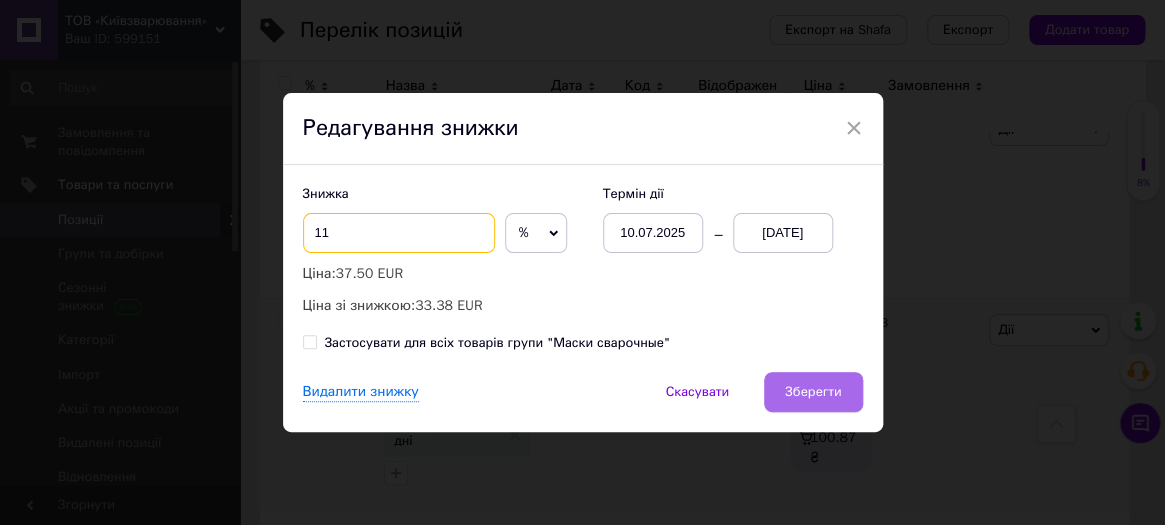 type on "11" 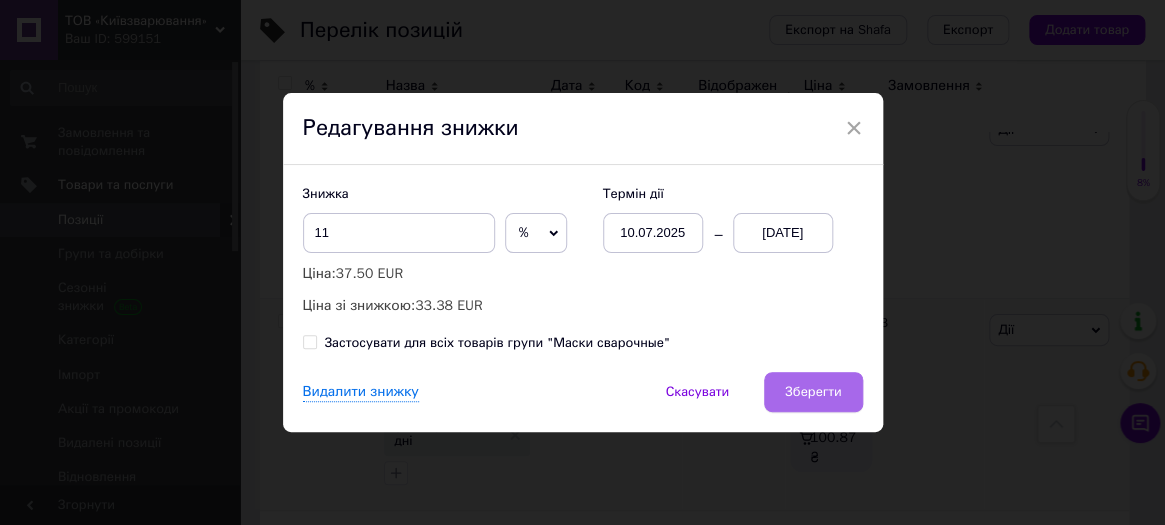 click on "Зберегти" at bounding box center [813, 392] 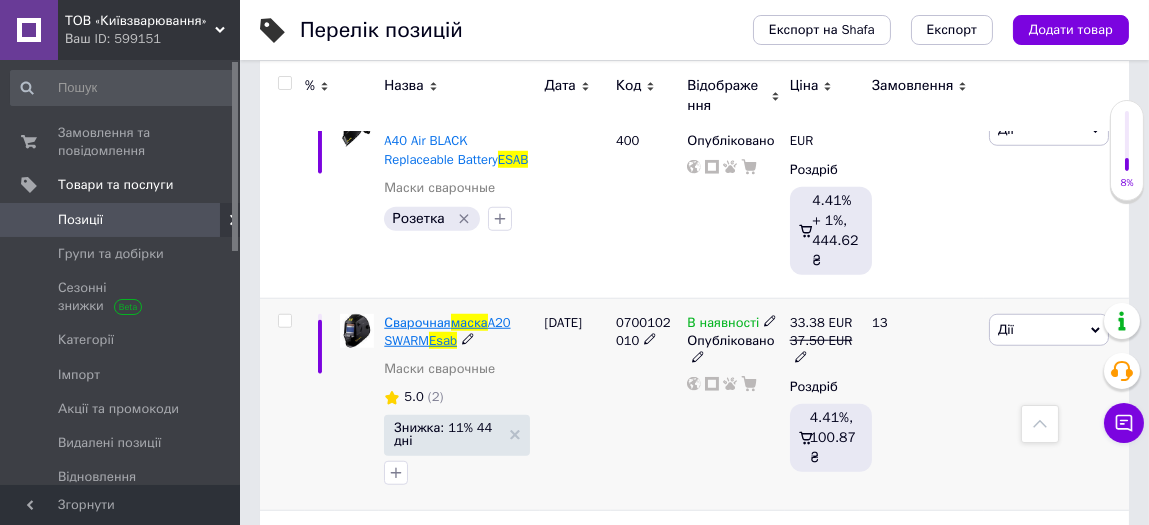 click on "Сварочная" at bounding box center (417, 322) 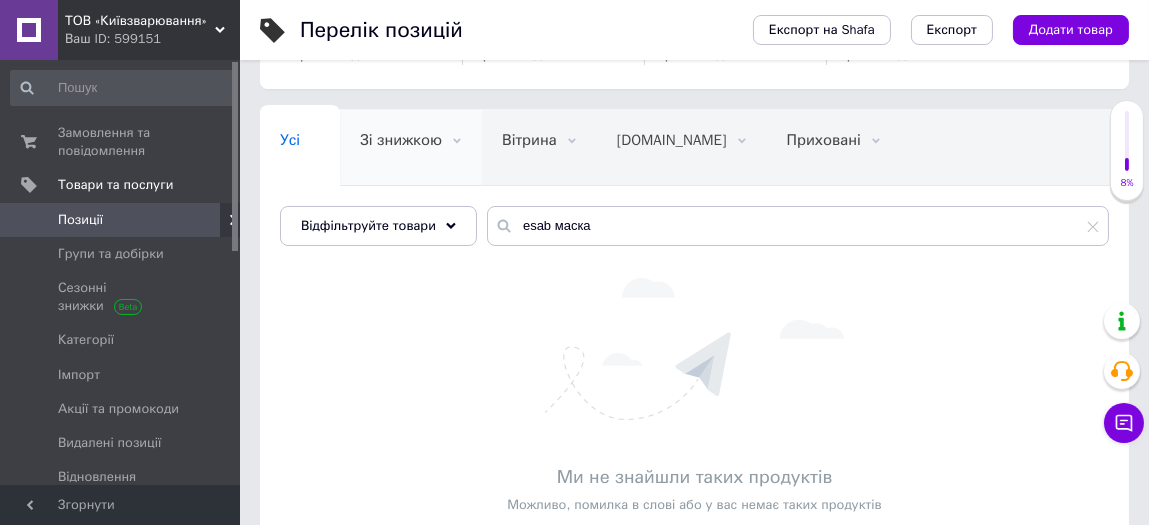 scroll, scrollTop: 190, scrollLeft: 0, axis: vertical 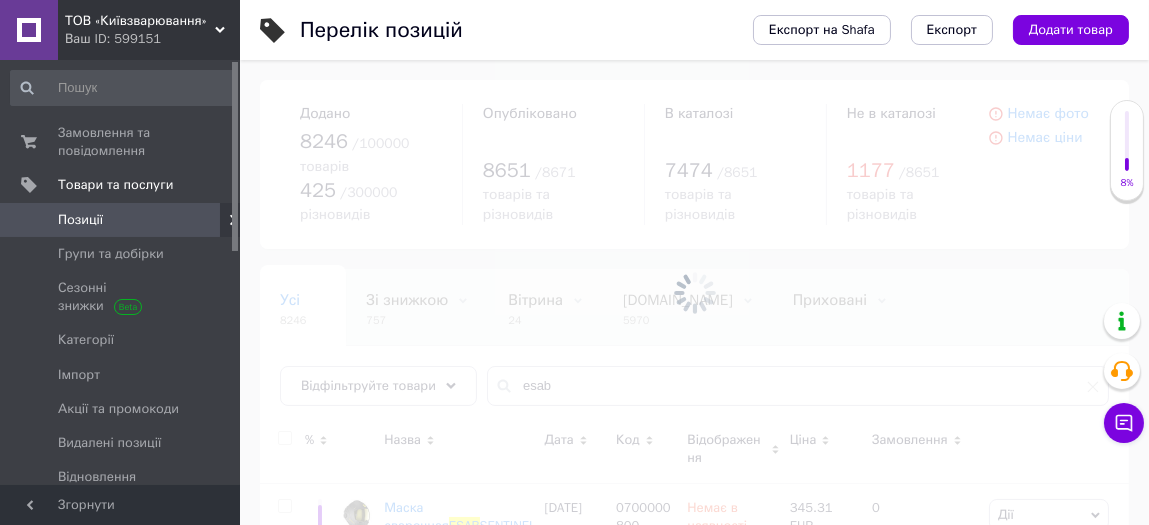type on "esab маска" 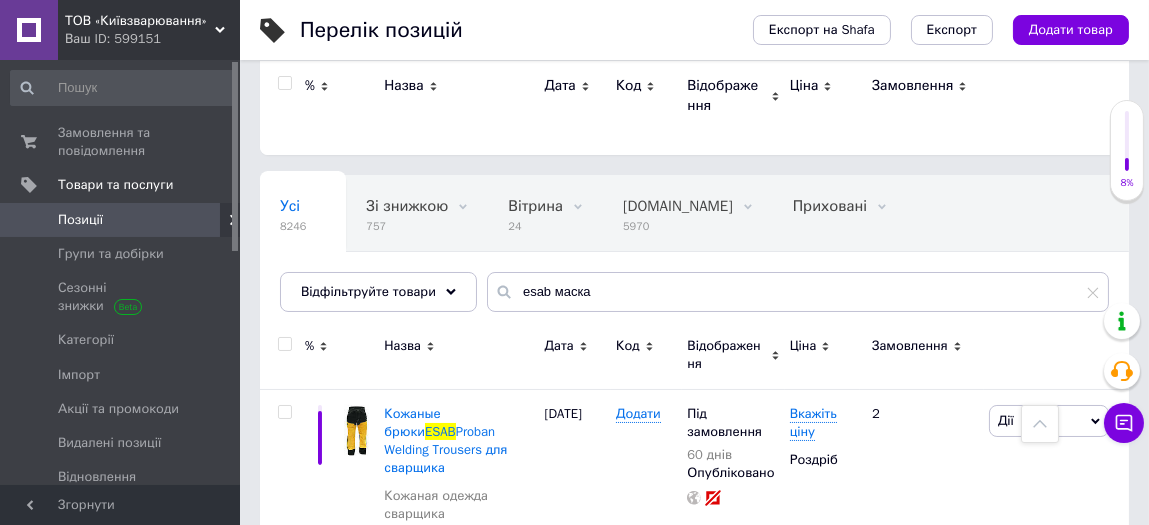 scroll, scrollTop: 90, scrollLeft: 0, axis: vertical 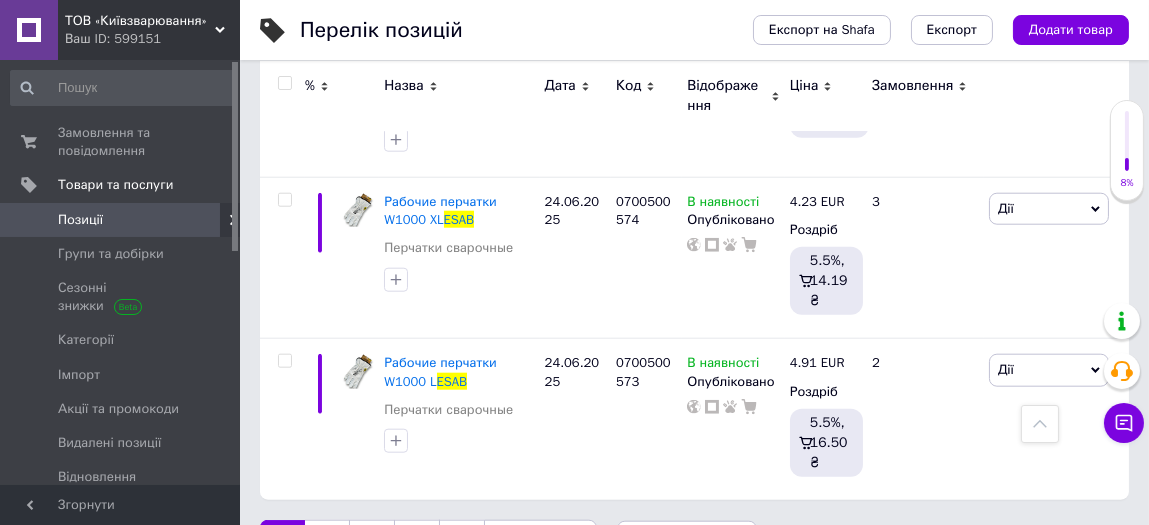 click on "2" at bounding box center (327, 541) 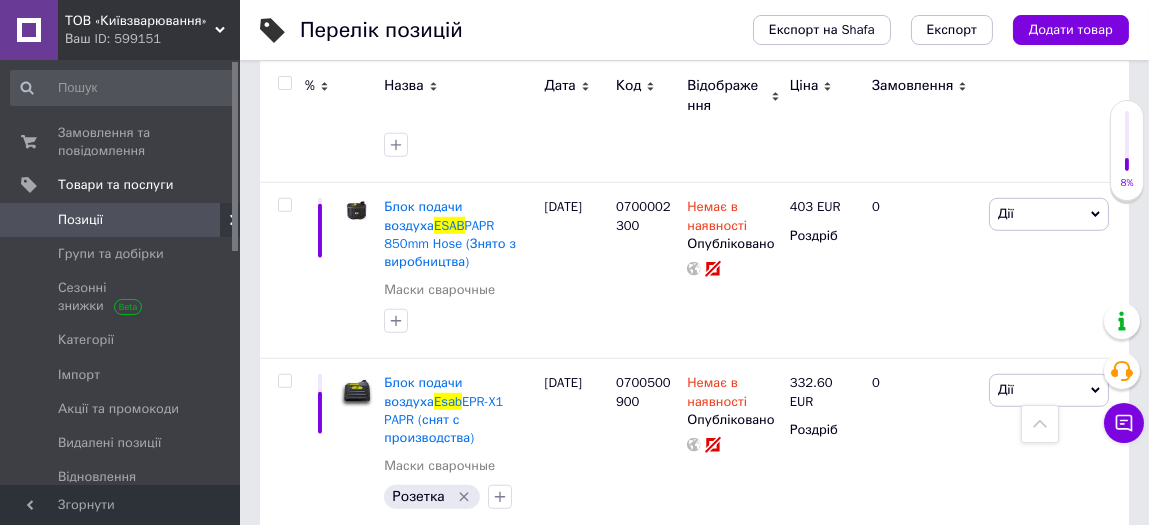 scroll, scrollTop: 2478, scrollLeft: 0, axis: vertical 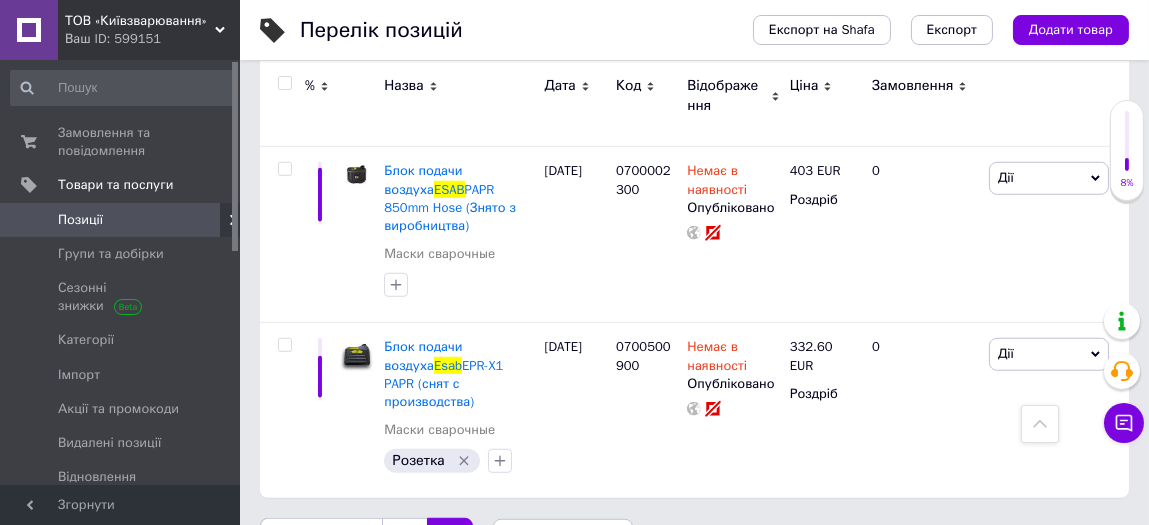 click on "1" at bounding box center (404, 539) 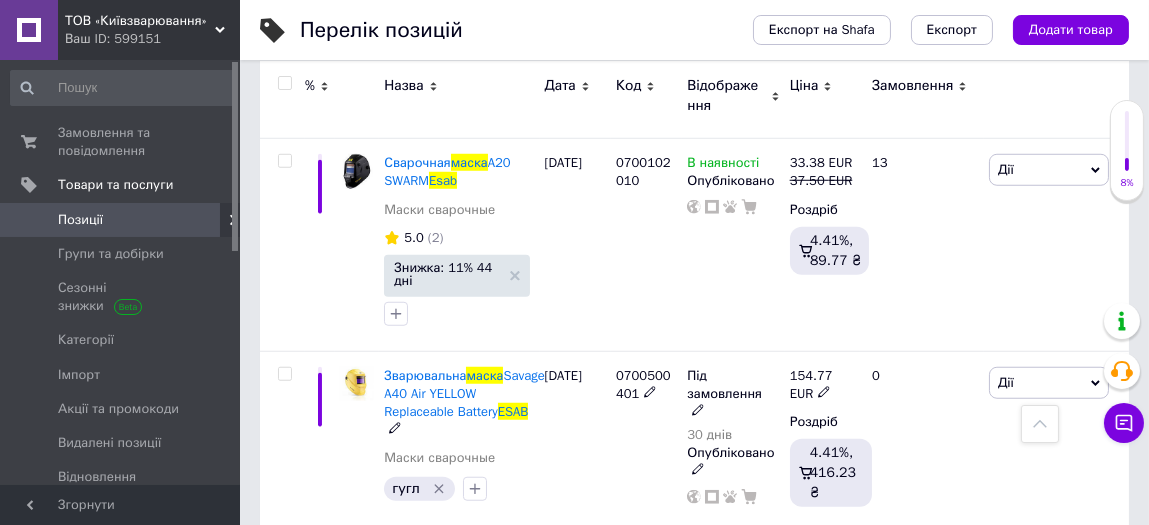 scroll, scrollTop: 2678, scrollLeft: 0, axis: vertical 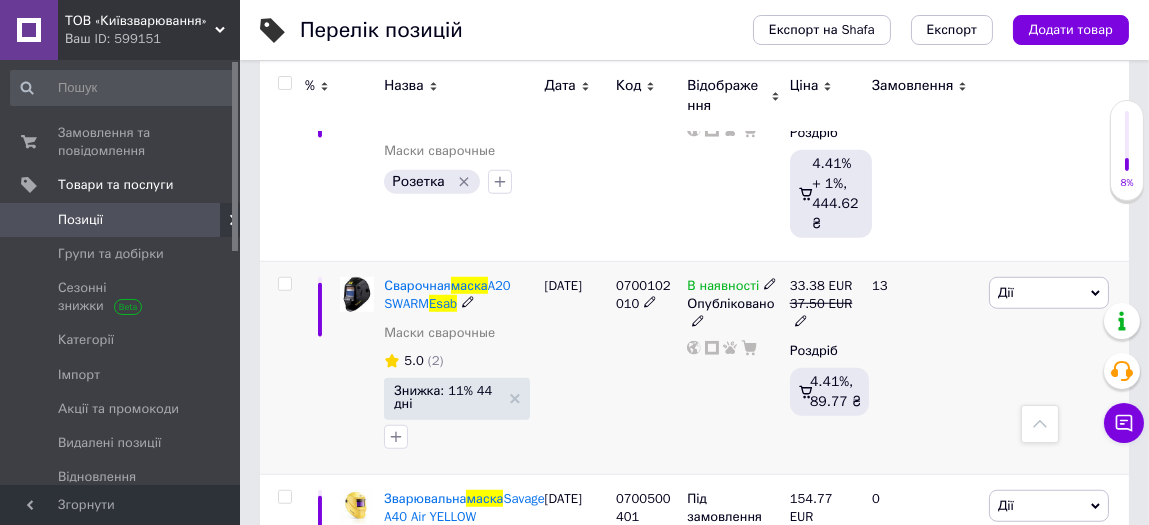 click on "Знижка: 11% 44 дні" at bounding box center (456, 398) 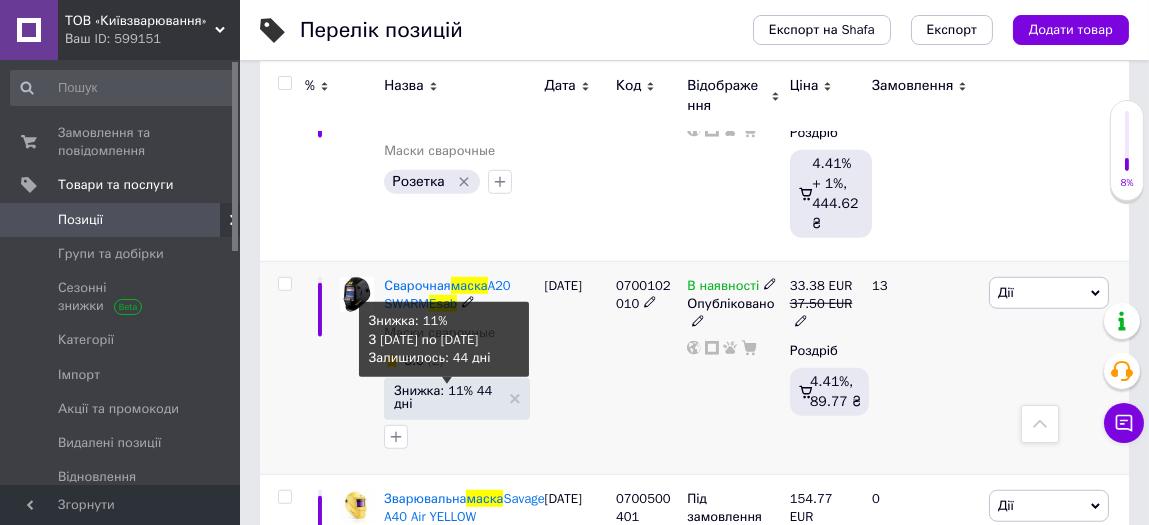 click on "Знижка: 11% 44 дні" at bounding box center [446, 397] 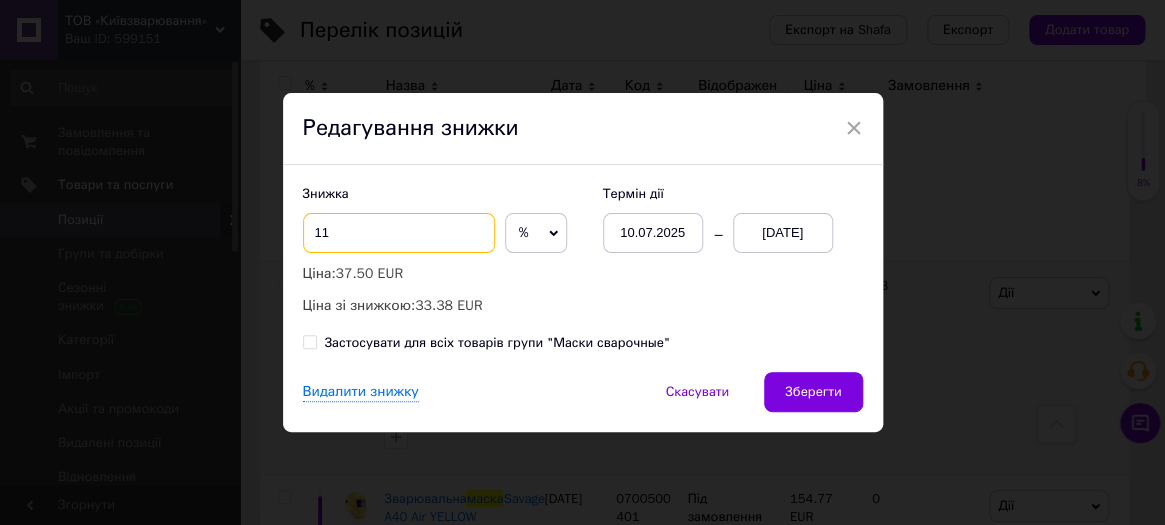 click on "11" at bounding box center [399, 233] 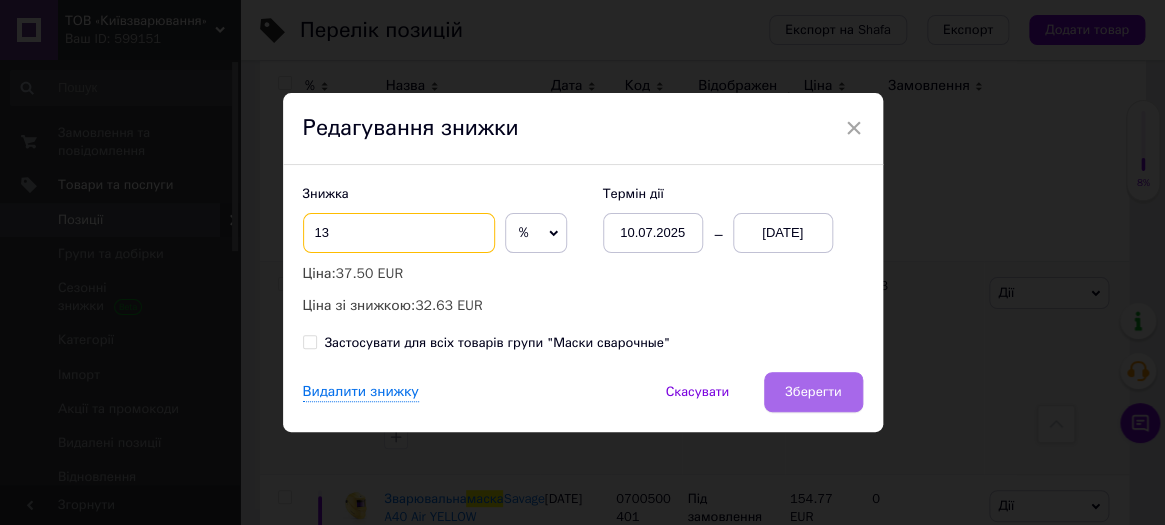 type on "13" 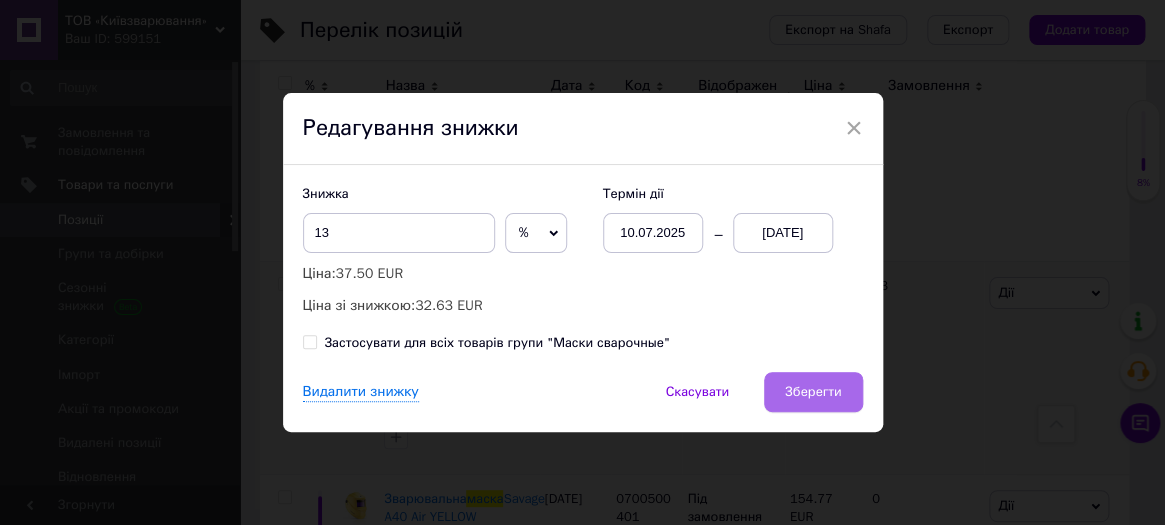 click on "Зберегти" at bounding box center (813, 392) 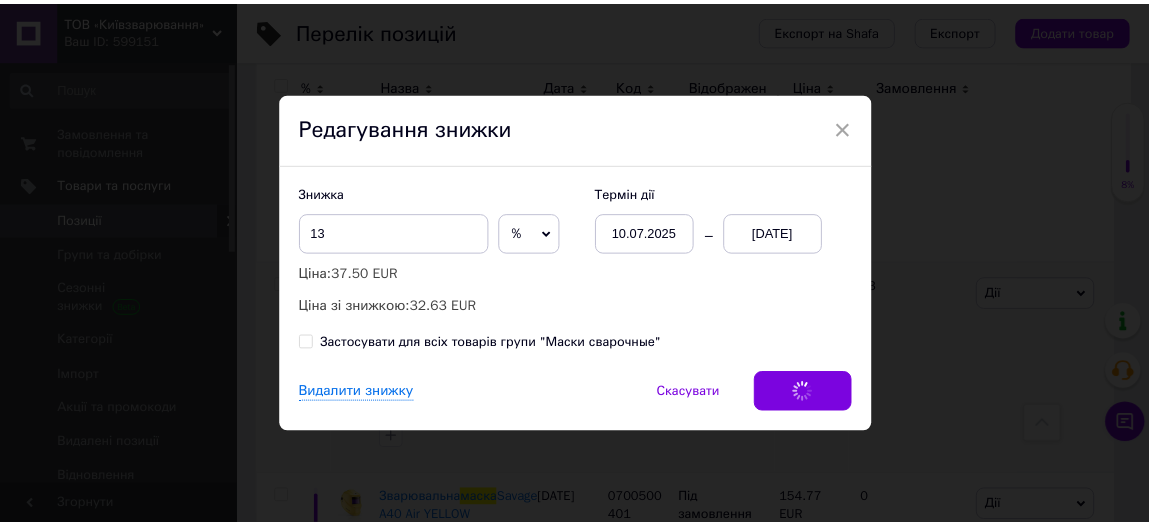 scroll, scrollTop: 0, scrollLeft: 19, axis: horizontal 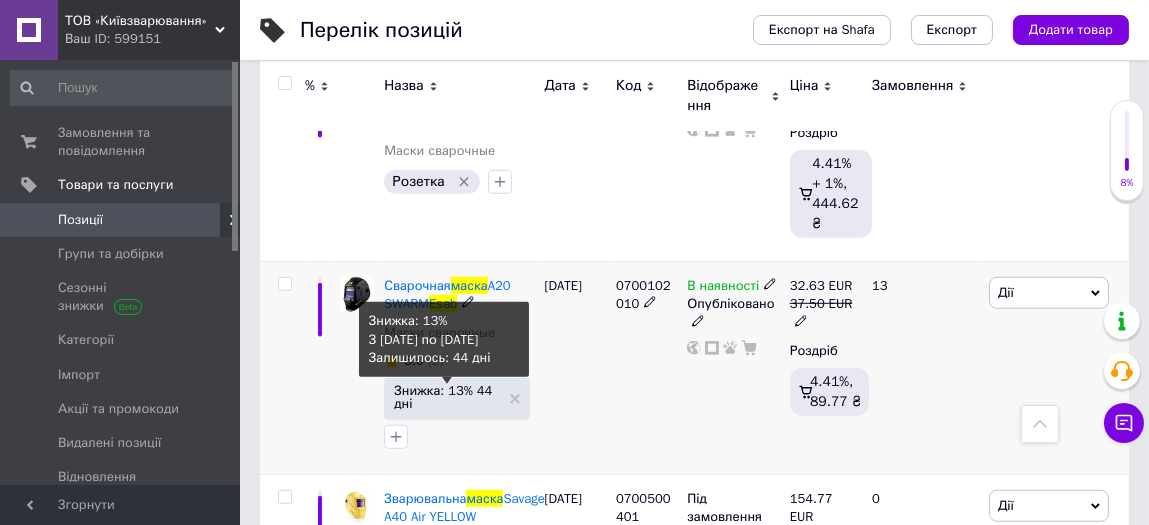 click on "Знижка: 13% 44 дні" at bounding box center [446, 397] 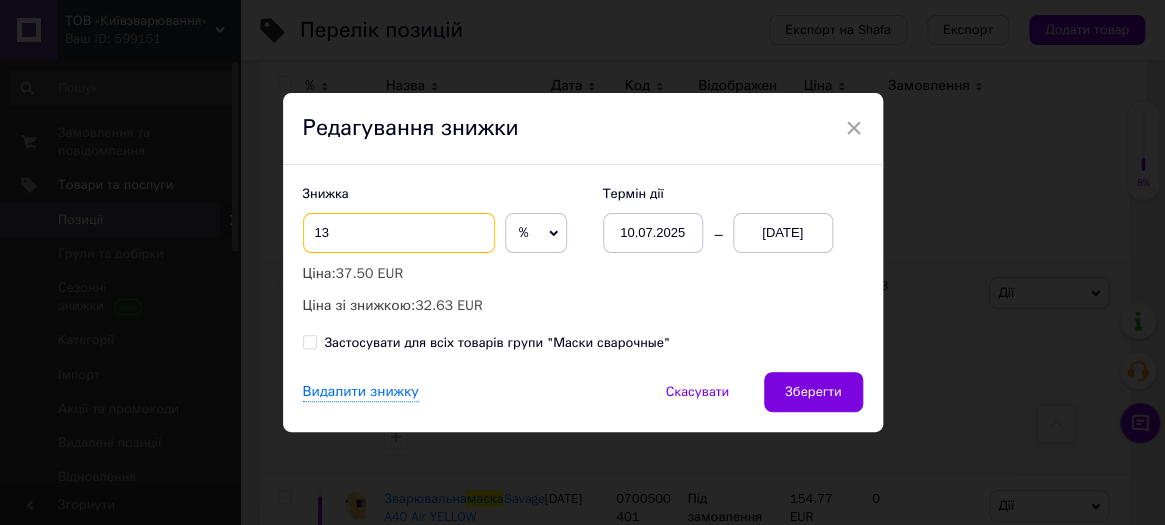 click on "13" at bounding box center (399, 233) 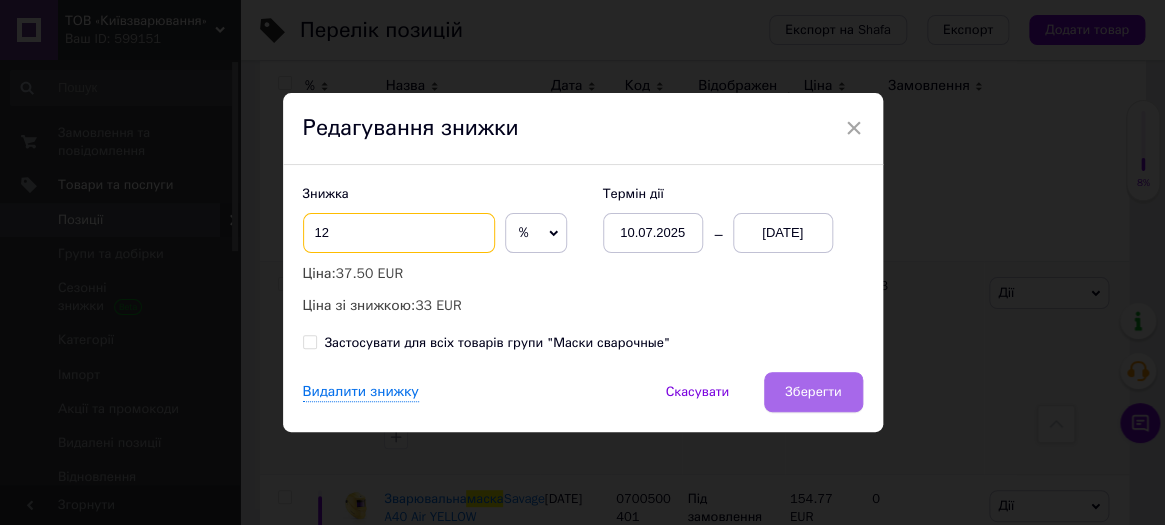 type on "12" 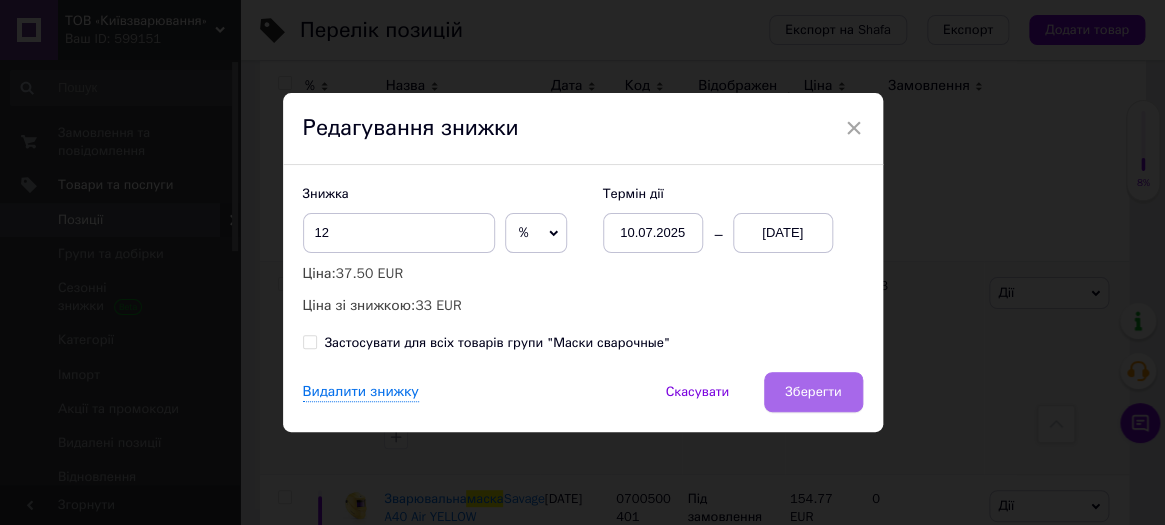click on "Зберегти" at bounding box center (813, 392) 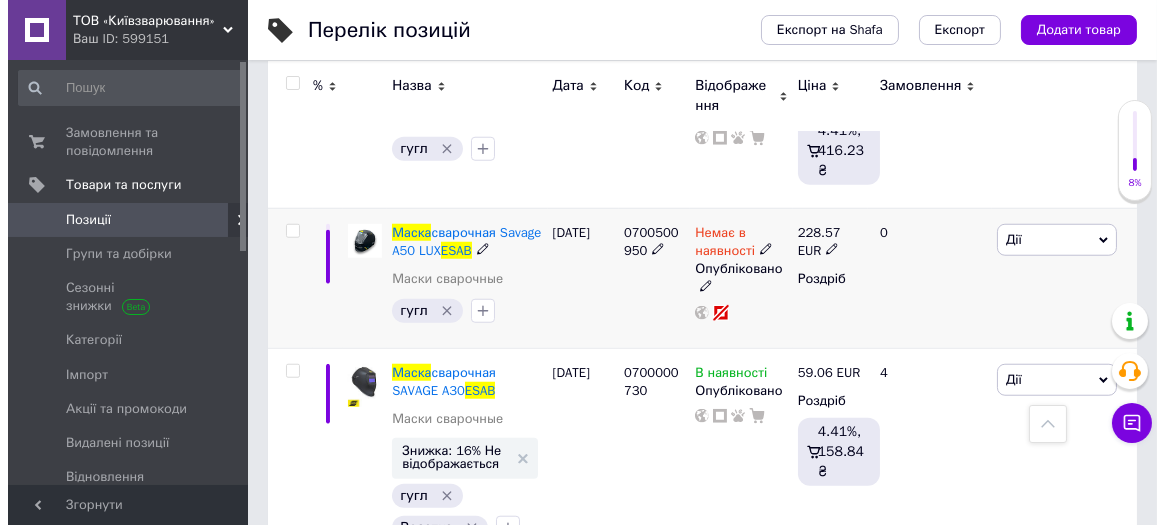 scroll, scrollTop: 3178, scrollLeft: 0, axis: vertical 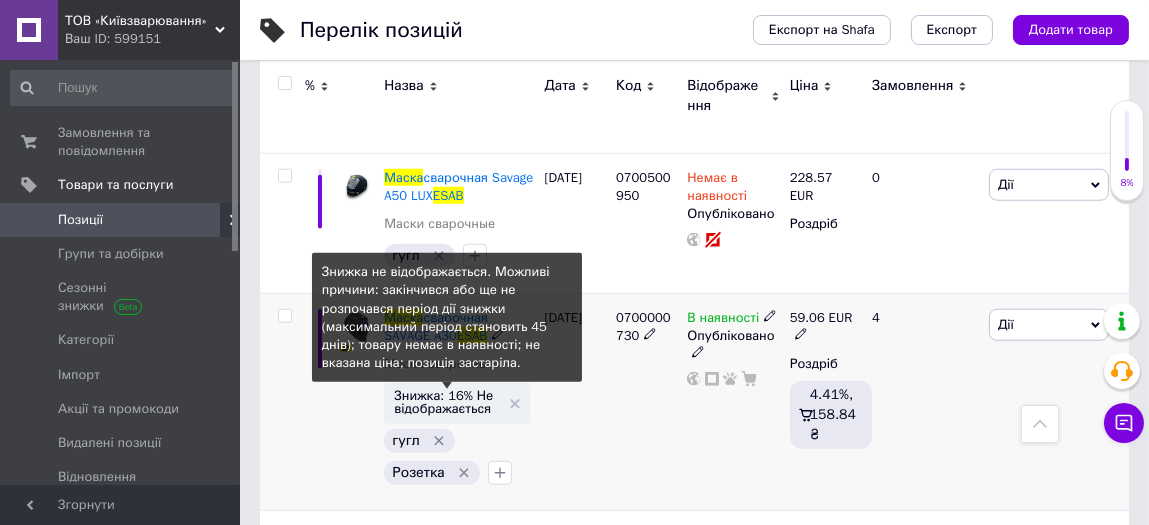 click on "Знижка: 16% Не відображається" at bounding box center (446, 402) 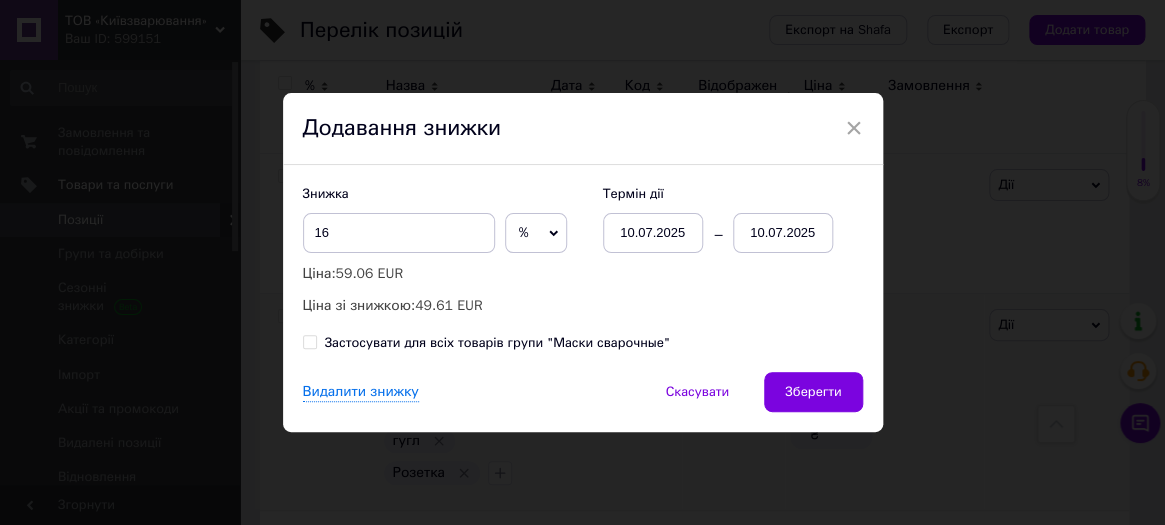 click on "10.07.2025" at bounding box center [653, 233] 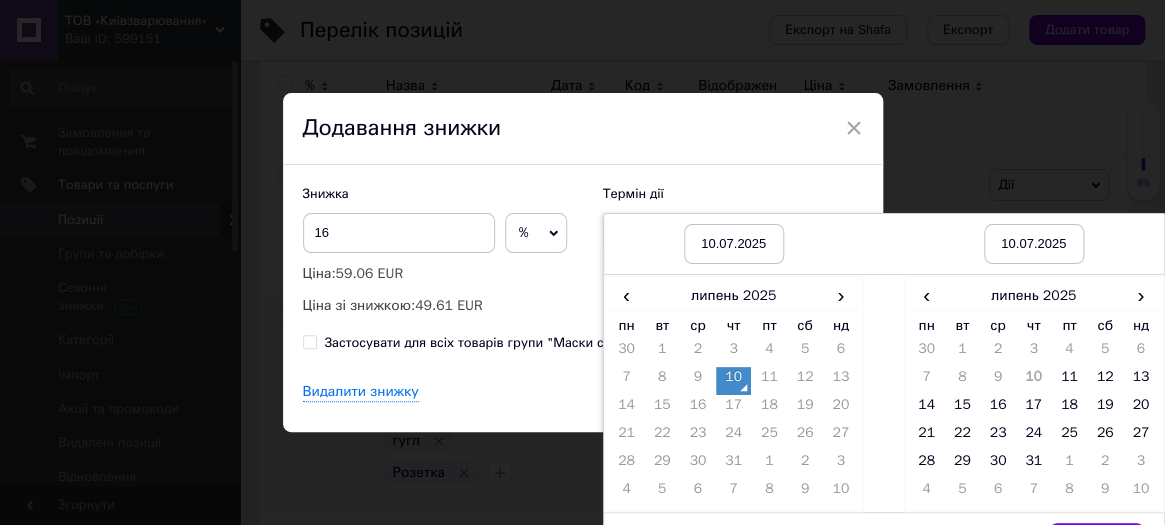 click on "10" at bounding box center (734, 381) 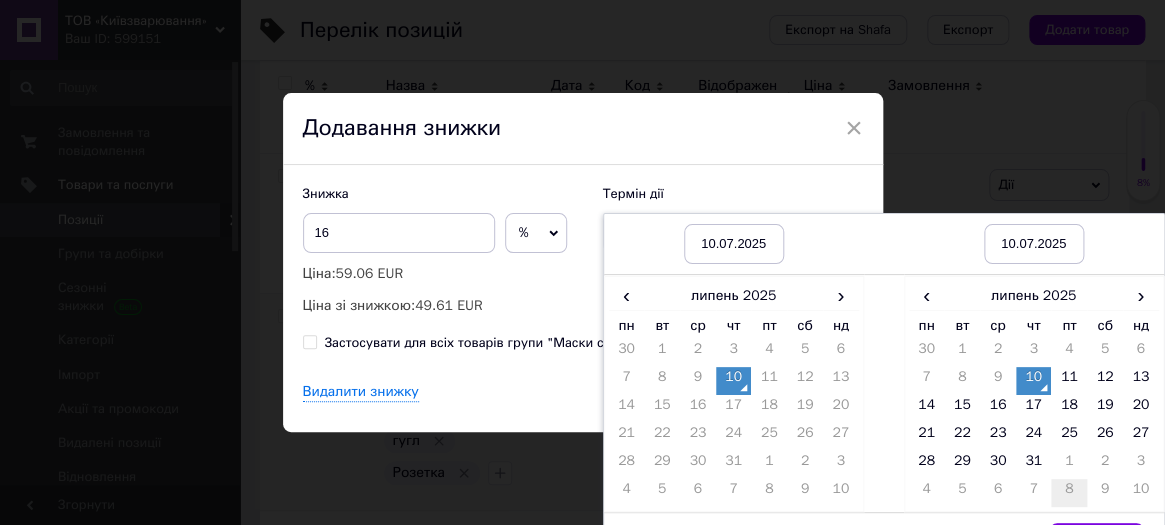 click on "8" at bounding box center (1069, 493) 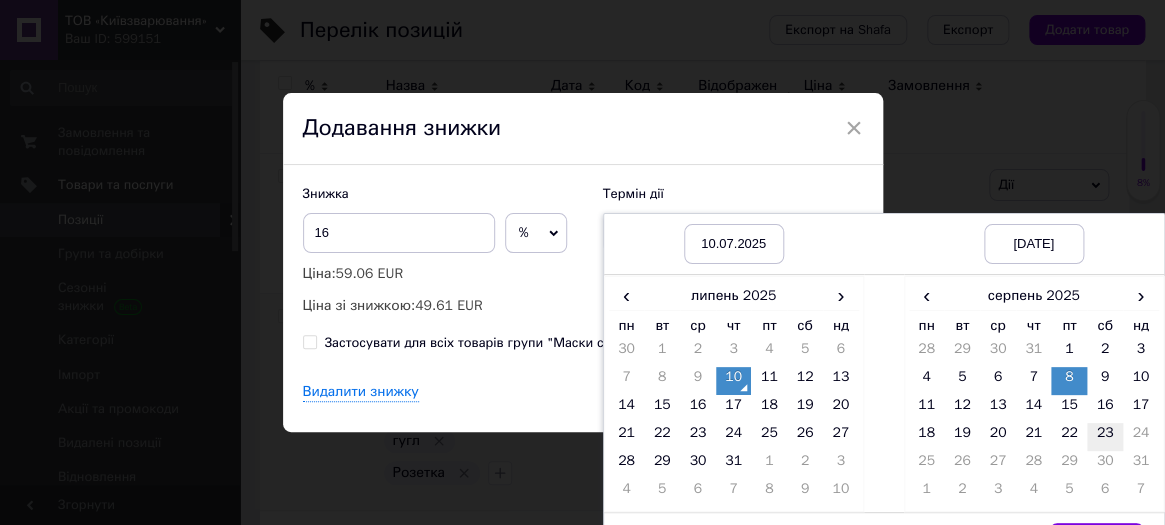click on "23" at bounding box center (1105, 437) 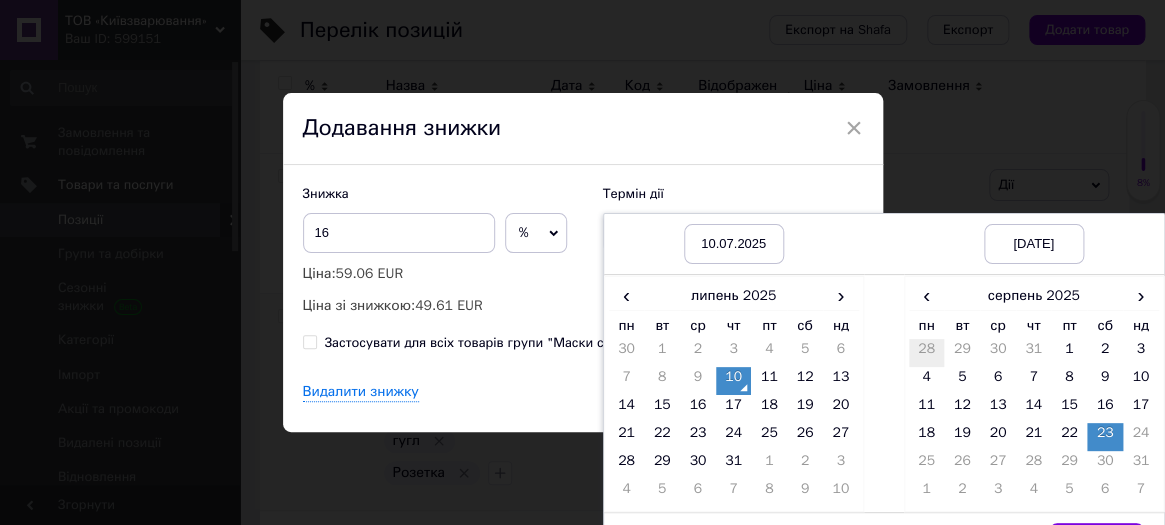 scroll, scrollTop: 50, scrollLeft: 0, axis: vertical 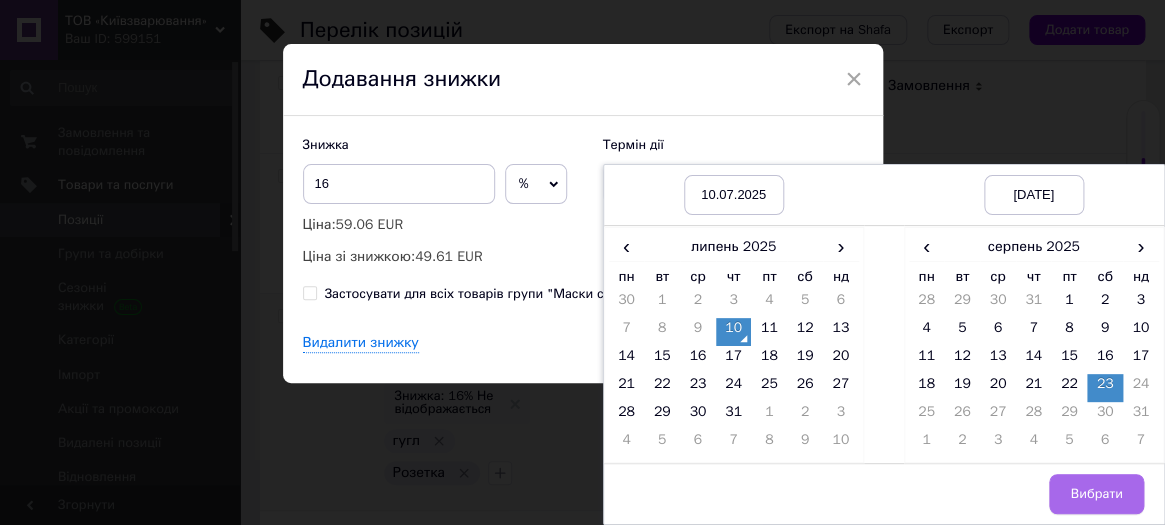 click on "Вибрати" at bounding box center [1096, 494] 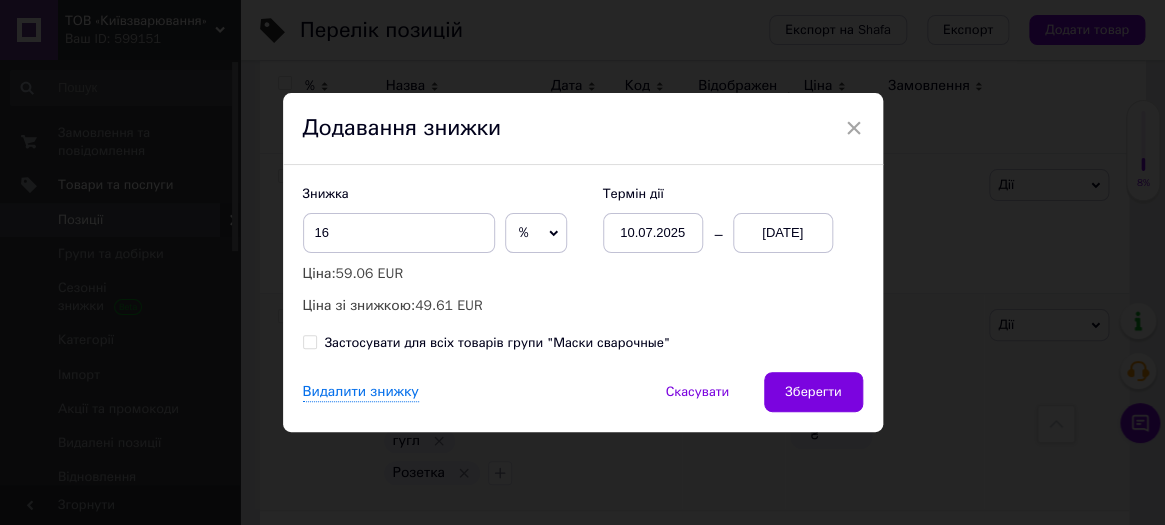 scroll, scrollTop: 0, scrollLeft: 0, axis: both 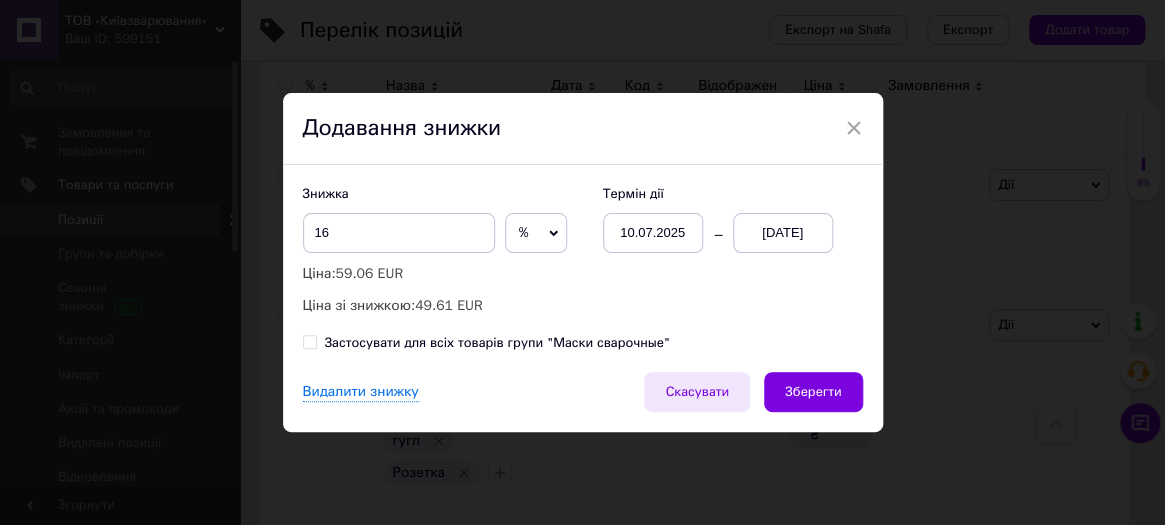 click on "Скасувати" at bounding box center [697, 392] 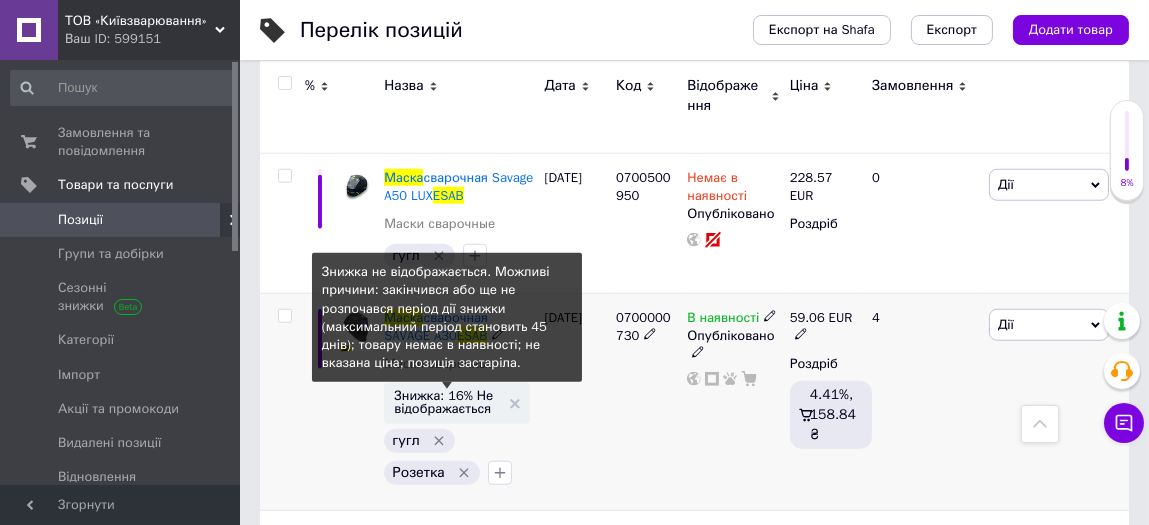 click on "Знижка: 16% Не відображається" at bounding box center (446, 402) 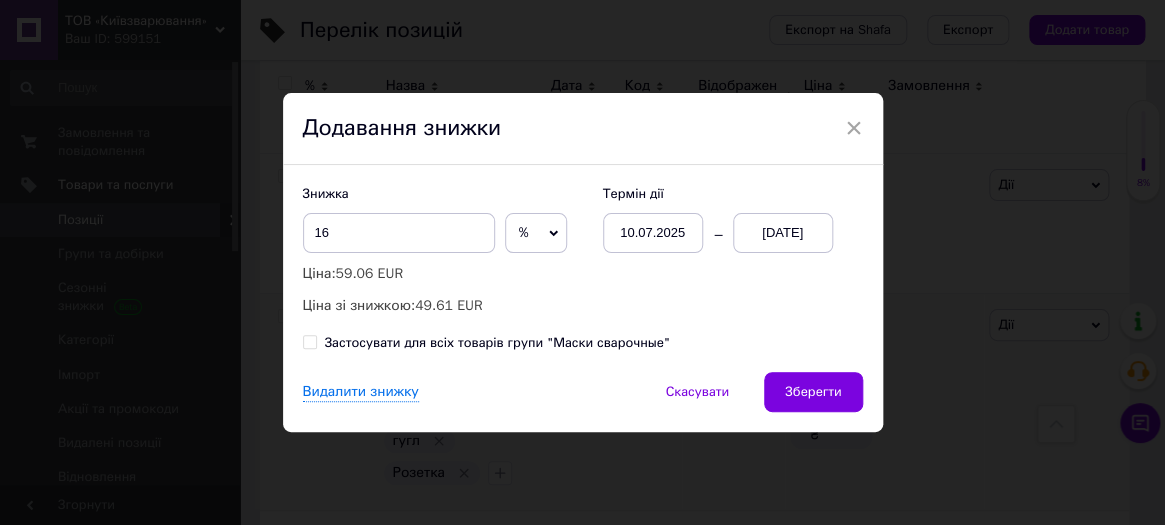 click on "10.07.2025" at bounding box center (653, 233) 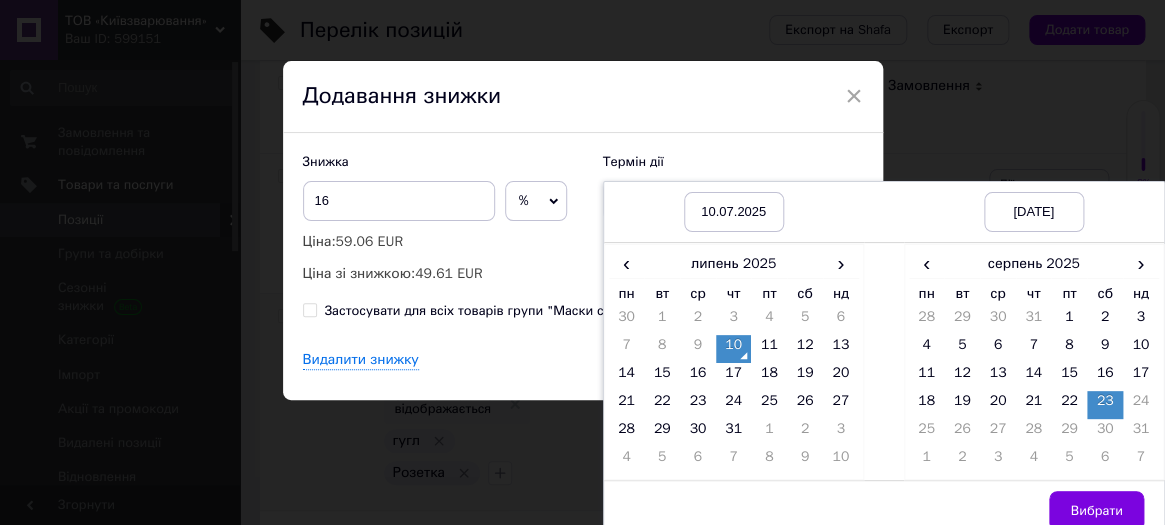 scroll, scrollTop: 50, scrollLeft: 0, axis: vertical 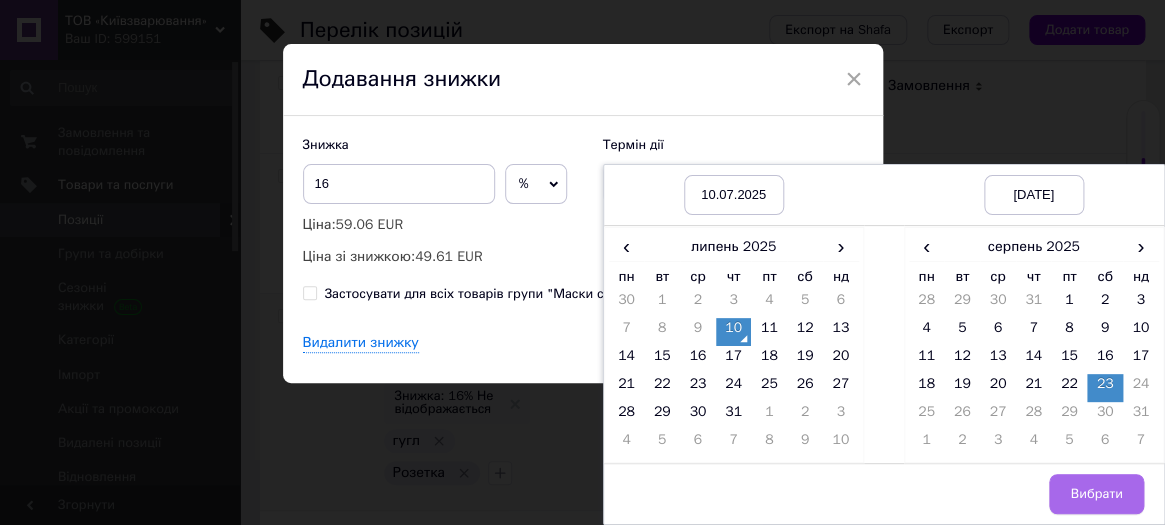 click on "Вибрати" at bounding box center [1096, 494] 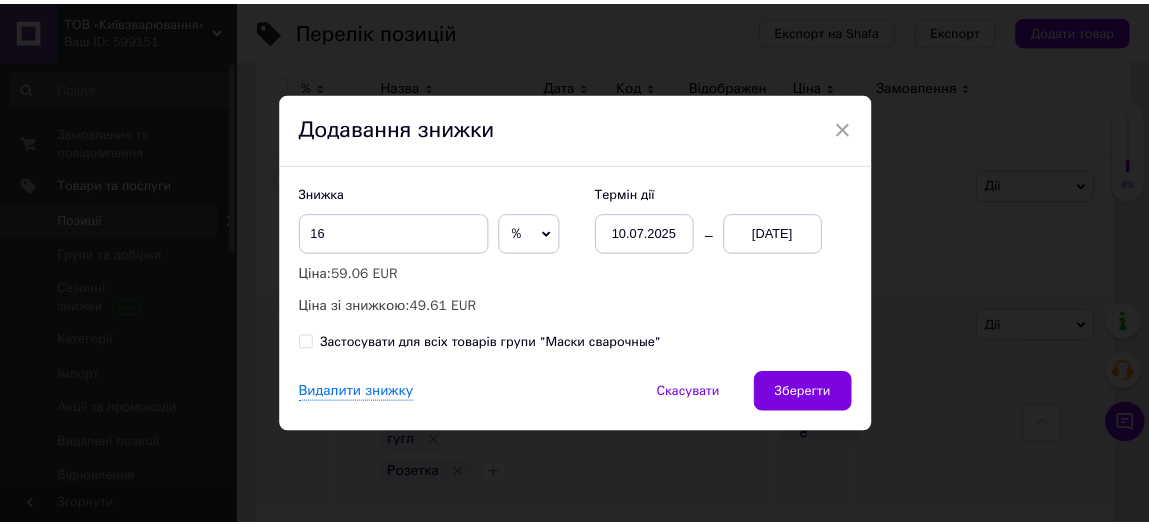 scroll, scrollTop: 0, scrollLeft: 0, axis: both 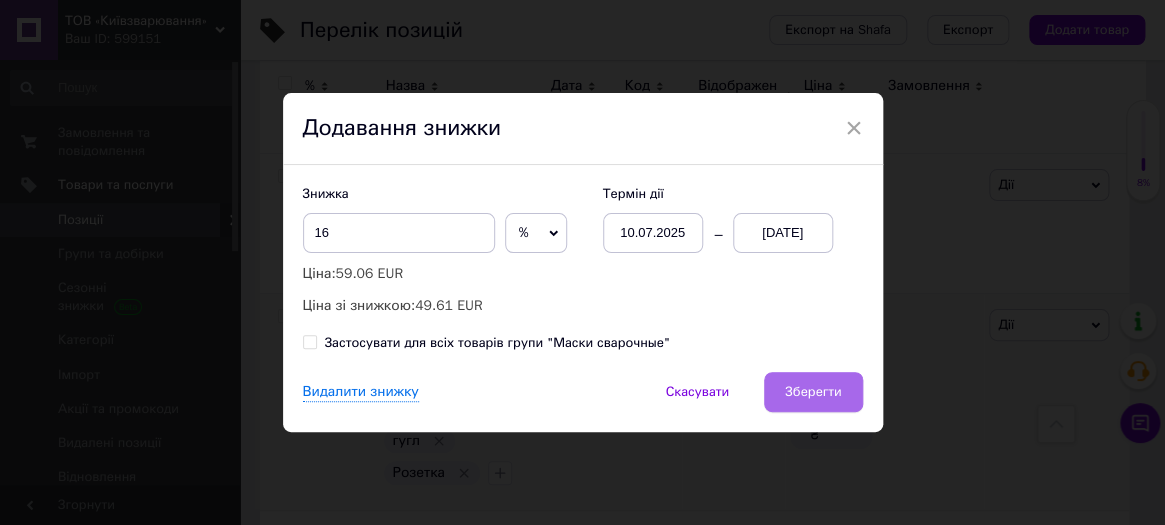click on "Зберегти" at bounding box center [813, 392] 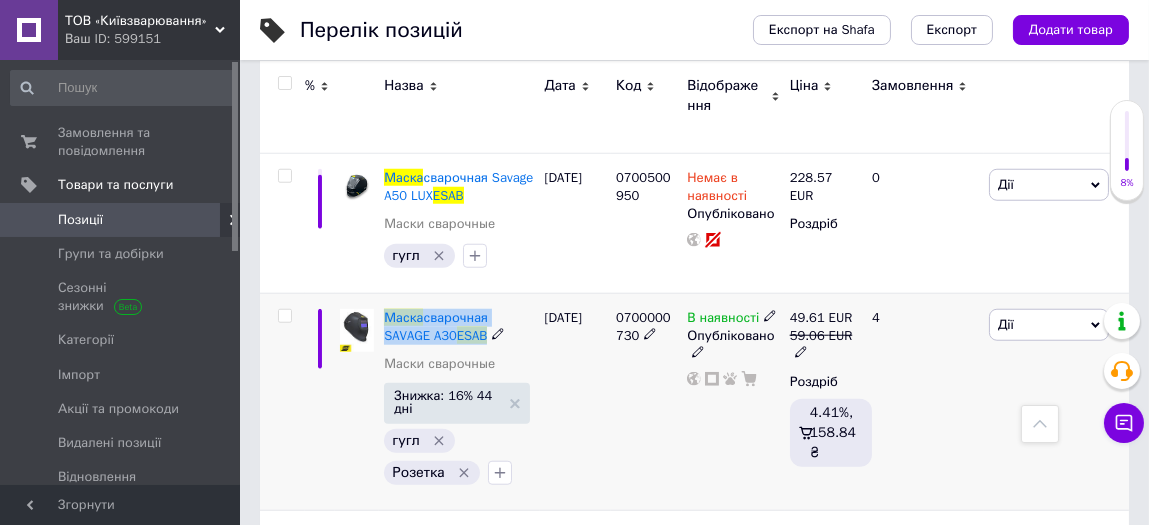 drag, startPoint x: 491, startPoint y: 325, endPoint x: 381, endPoint y: 313, distance: 110.65261 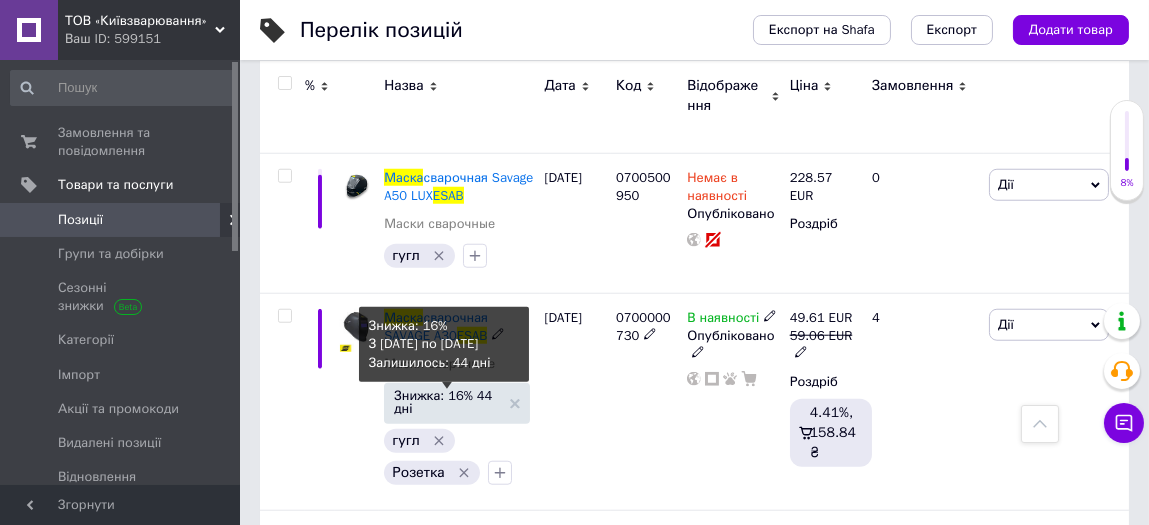 click on "Знижка: 16% 44 дні" at bounding box center [446, 402] 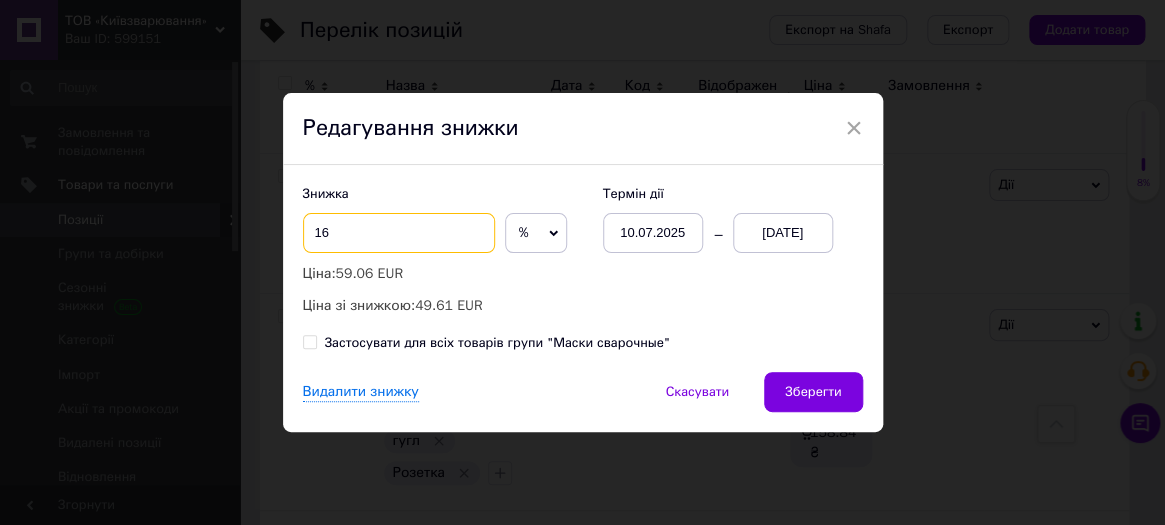 click on "16" at bounding box center [399, 233] 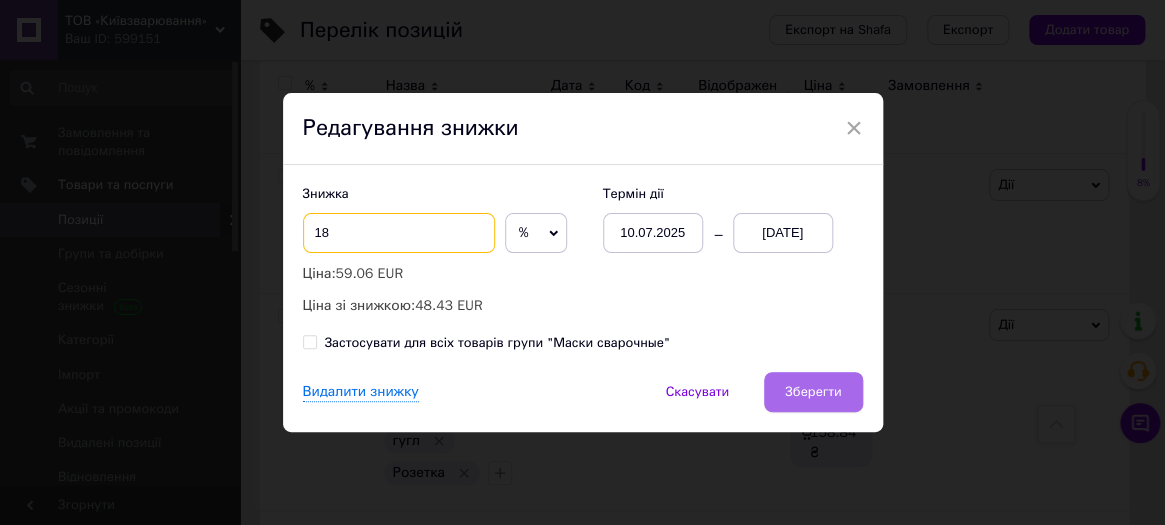 type on "18" 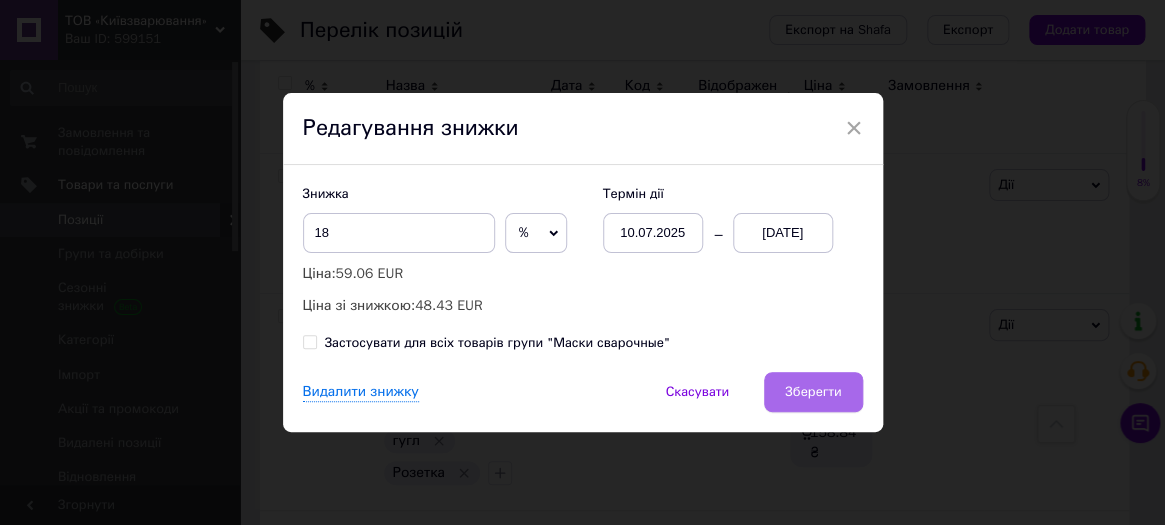click on "Зберегти" at bounding box center (813, 392) 